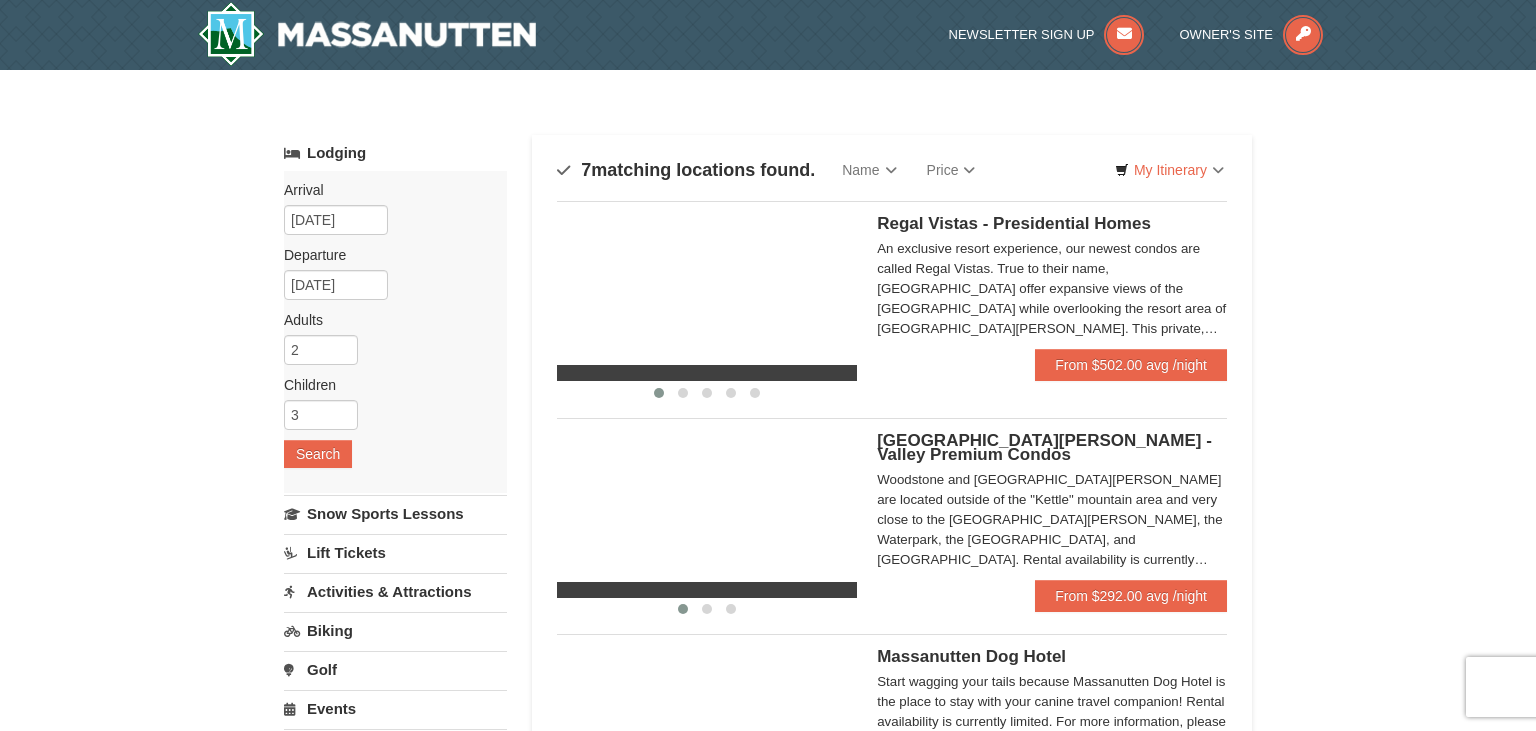 scroll, scrollTop: 0, scrollLeft: 0, axis: both 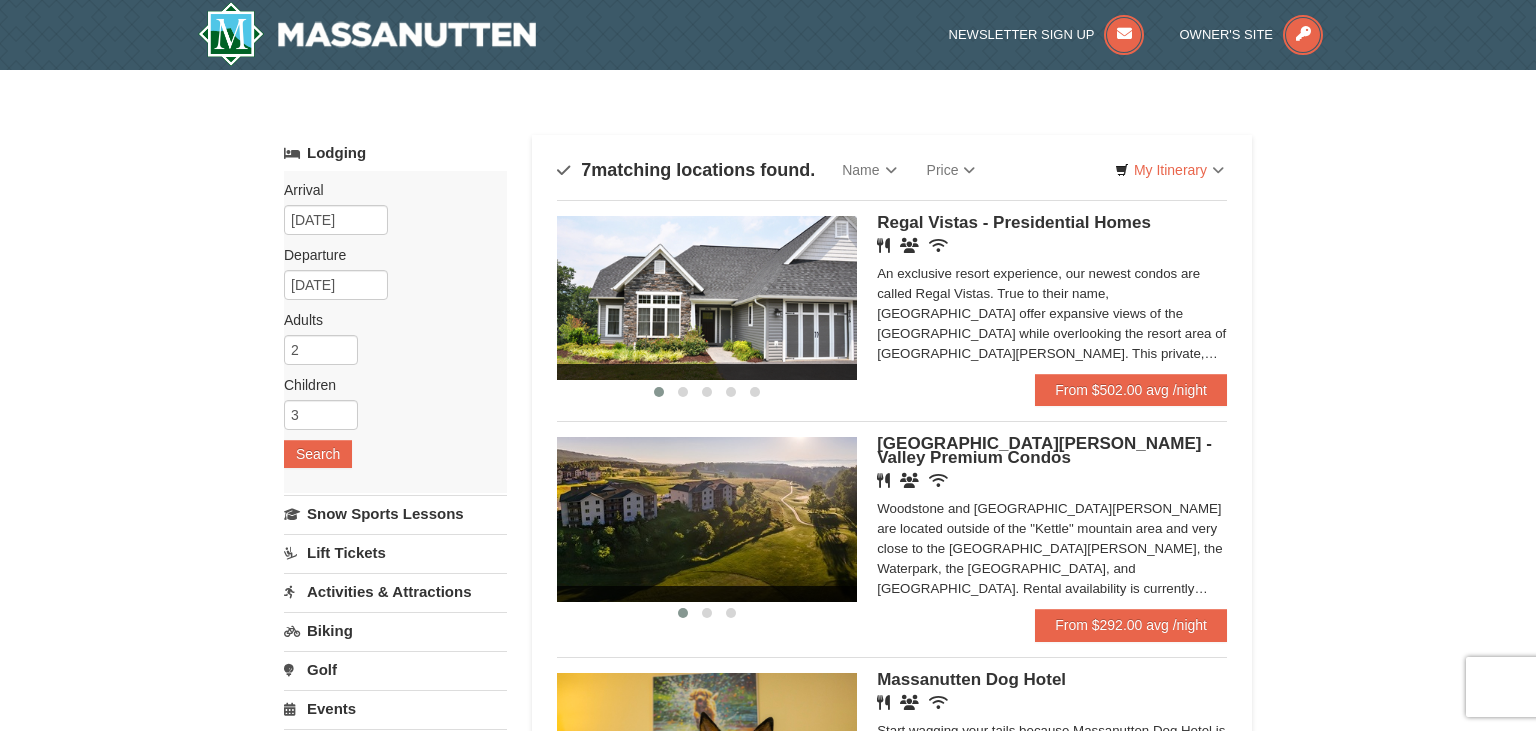 click on "×
Categories
Map
List
Filter
My Itinerary
Questions?  [PHONE_NUMBER]
Lodging
Arrival Please format dates MM/DD/YYYY Please format dates MM/DD/YYYY
[DATE]
Departure Please format dates MM/DD/YYYY Please format dates MM/DD/YYYY
[DATE]
Adults 2 [DATE]" at bounding box center [768, 951] 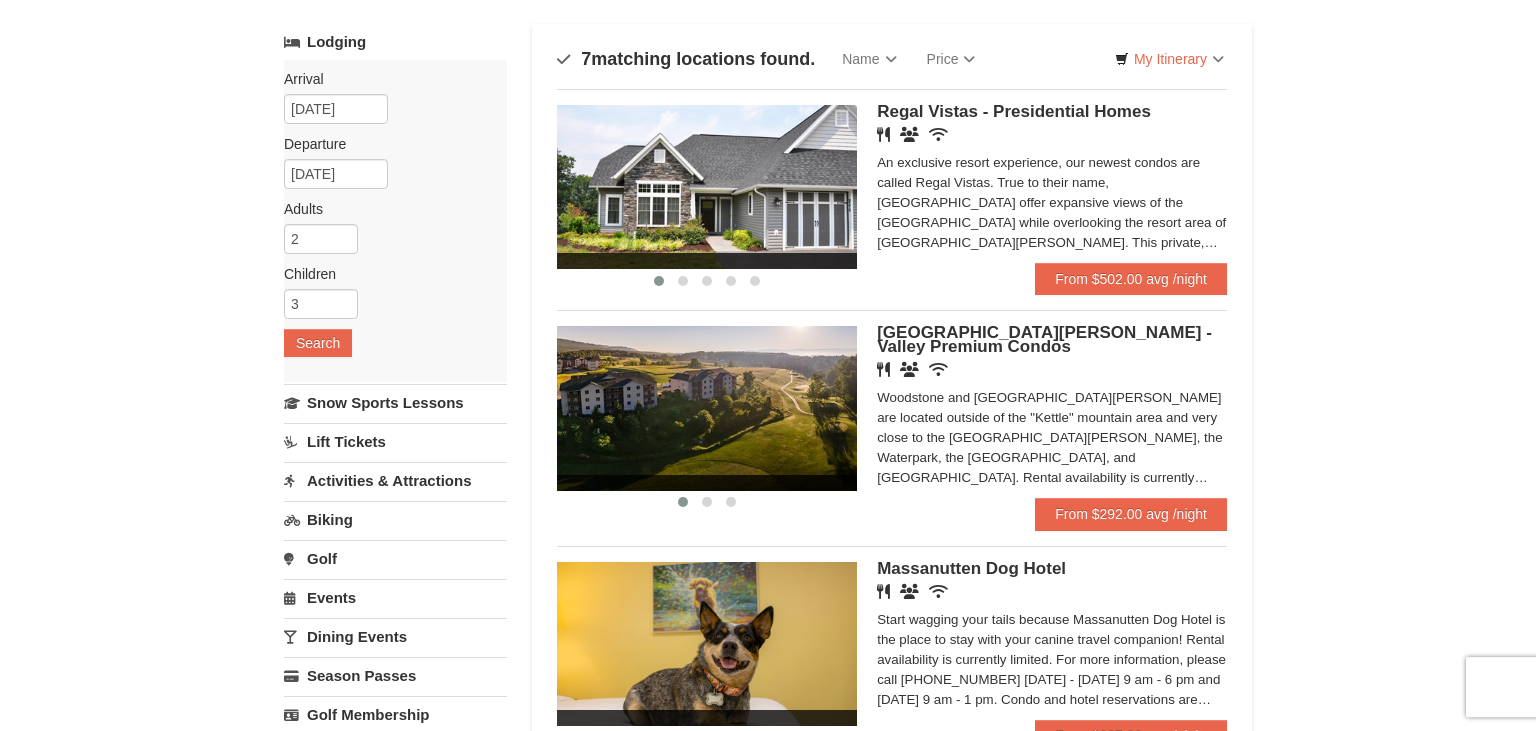 scroll, scrollTop: 0, scrollLeft: 0, axis: both 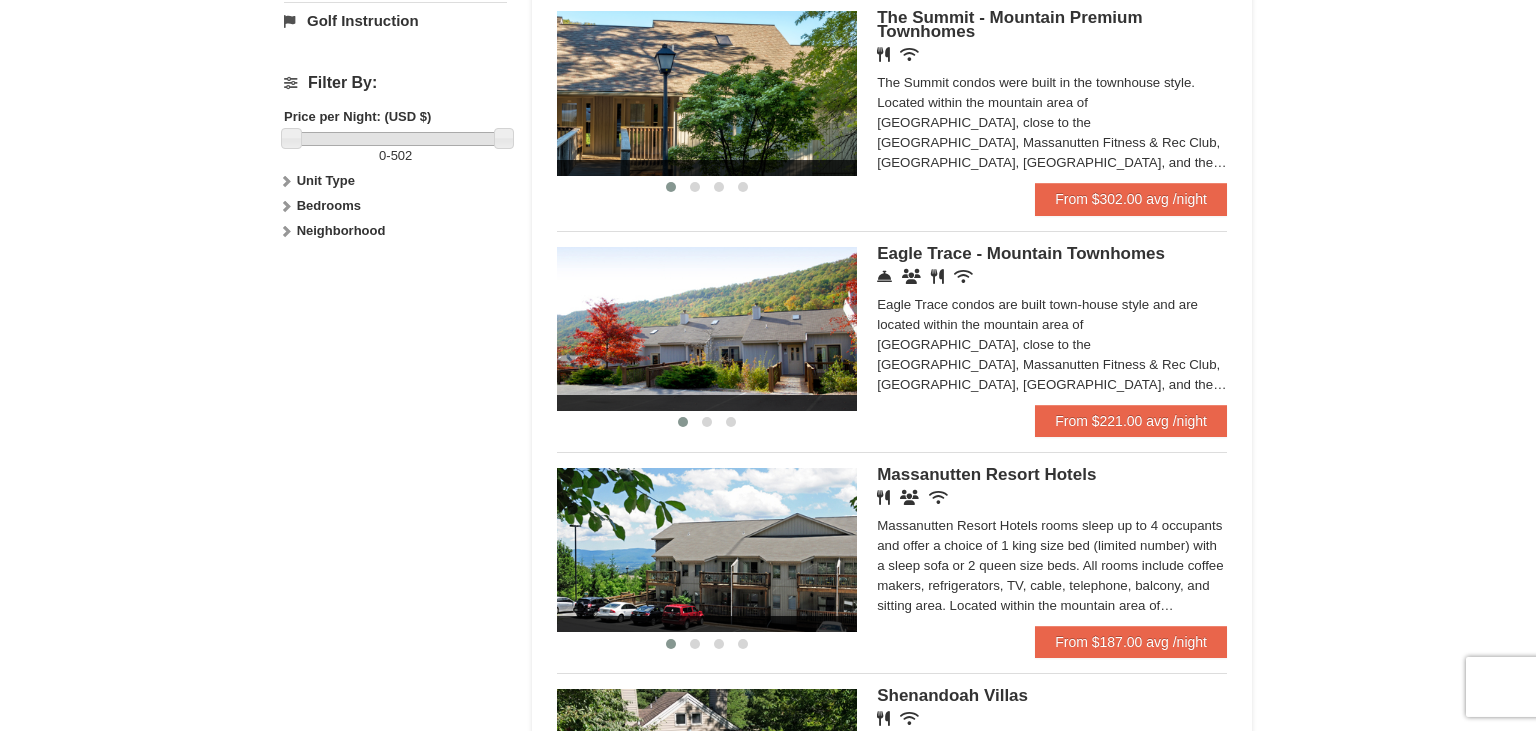 drag, startPoint x: 1532, startPoint y: 335, endPoint x: 1527, endPoint y: 358, distance: 23.537205 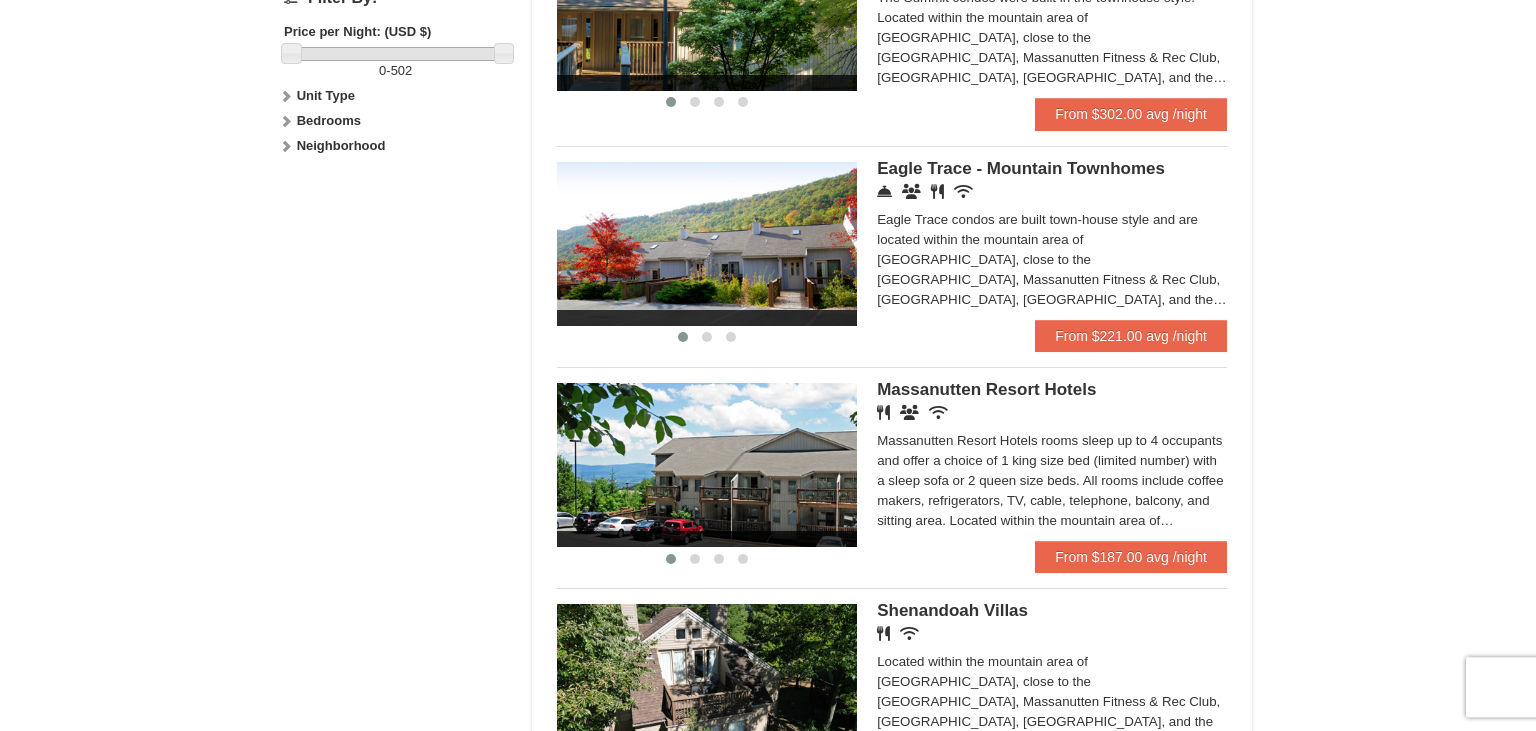 scroll, scrollTop: 973, scrollLeft: 0, axis: vertical 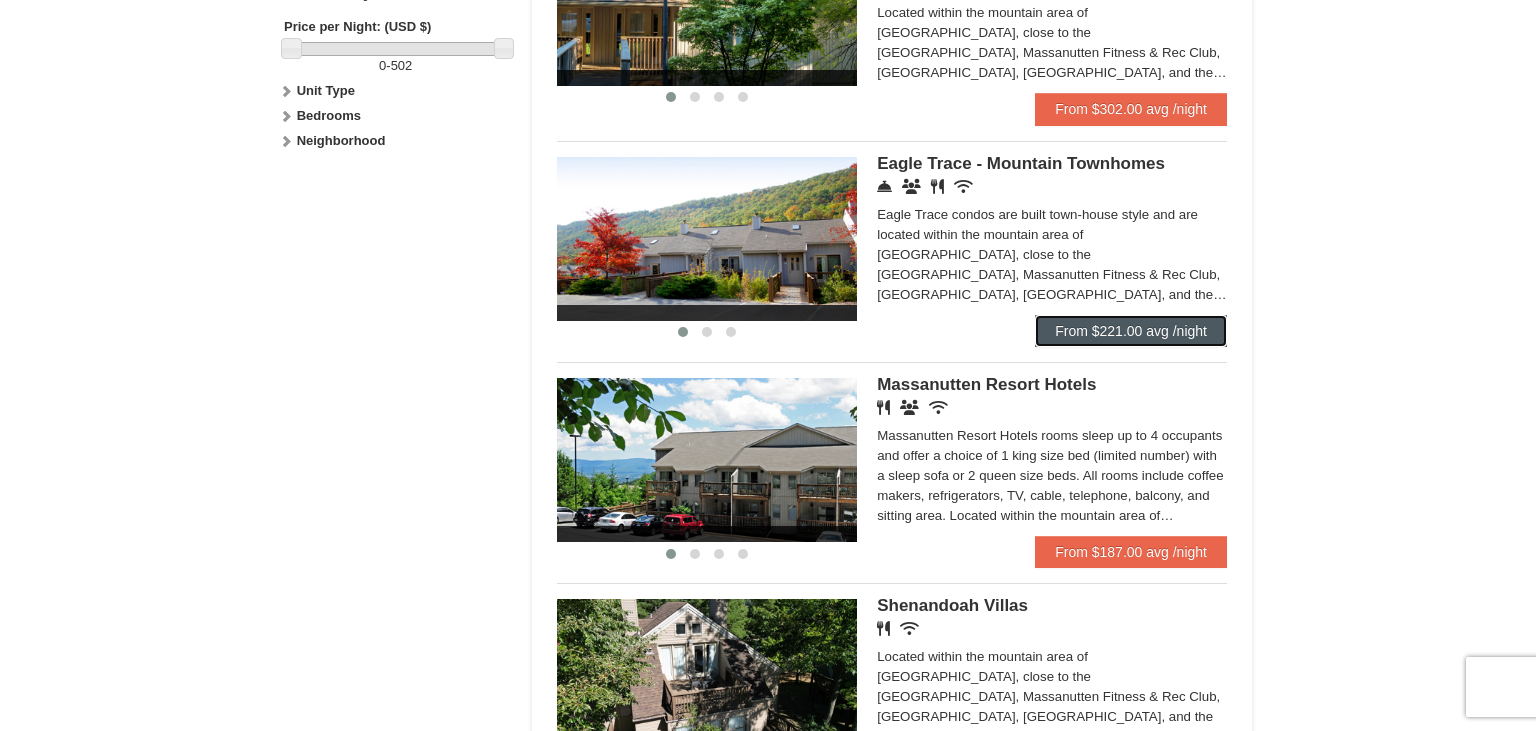 click on "From $221.00 avg /night" at bounding box center (1131, 331) 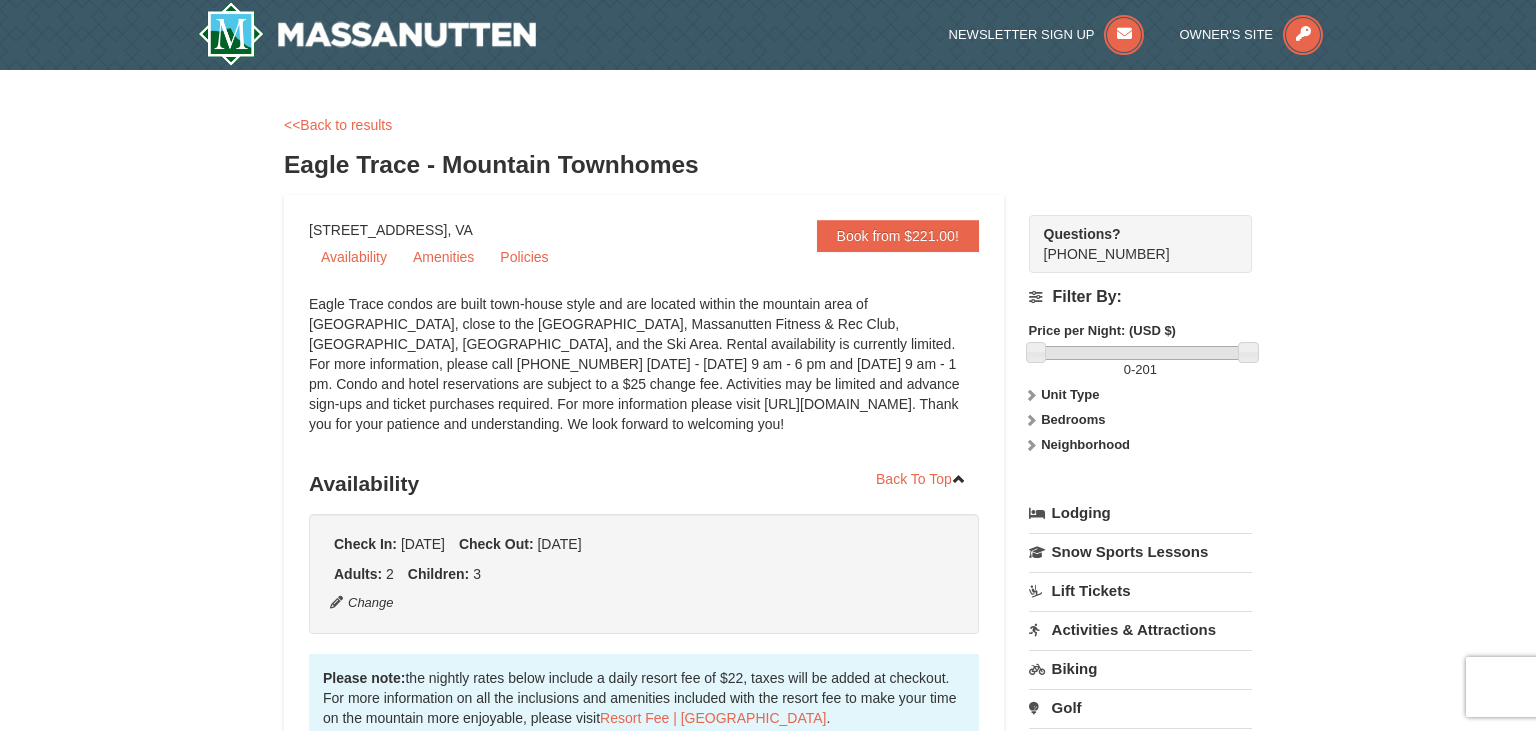 scroll, scrollTop: 0, scrollLeft: 0, axis: both 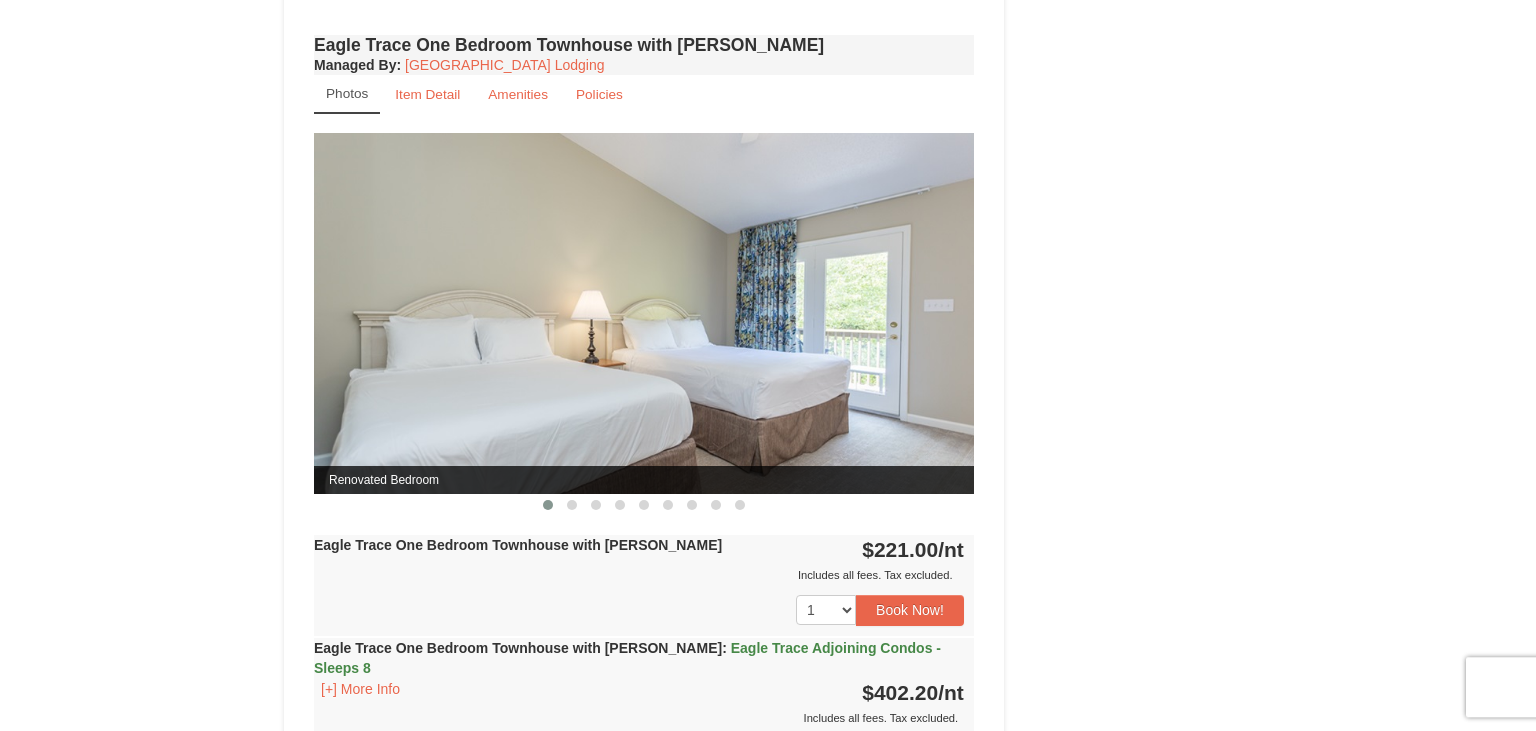 click at bounding box center [644, 313] 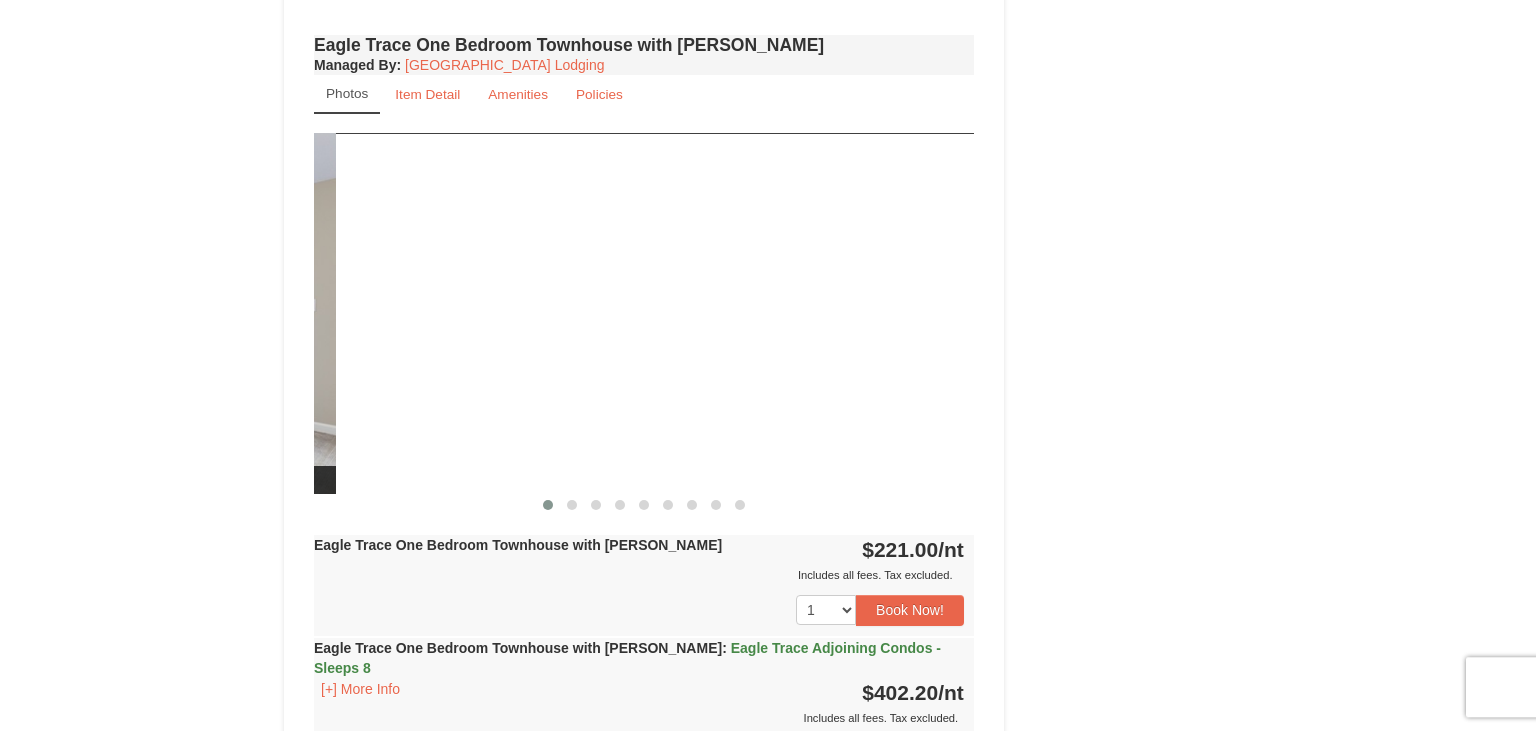 drag, startPoint x: 932, startPoint y: 314, endPoint x: 171, endPoint y: 339, distance: 761.4105 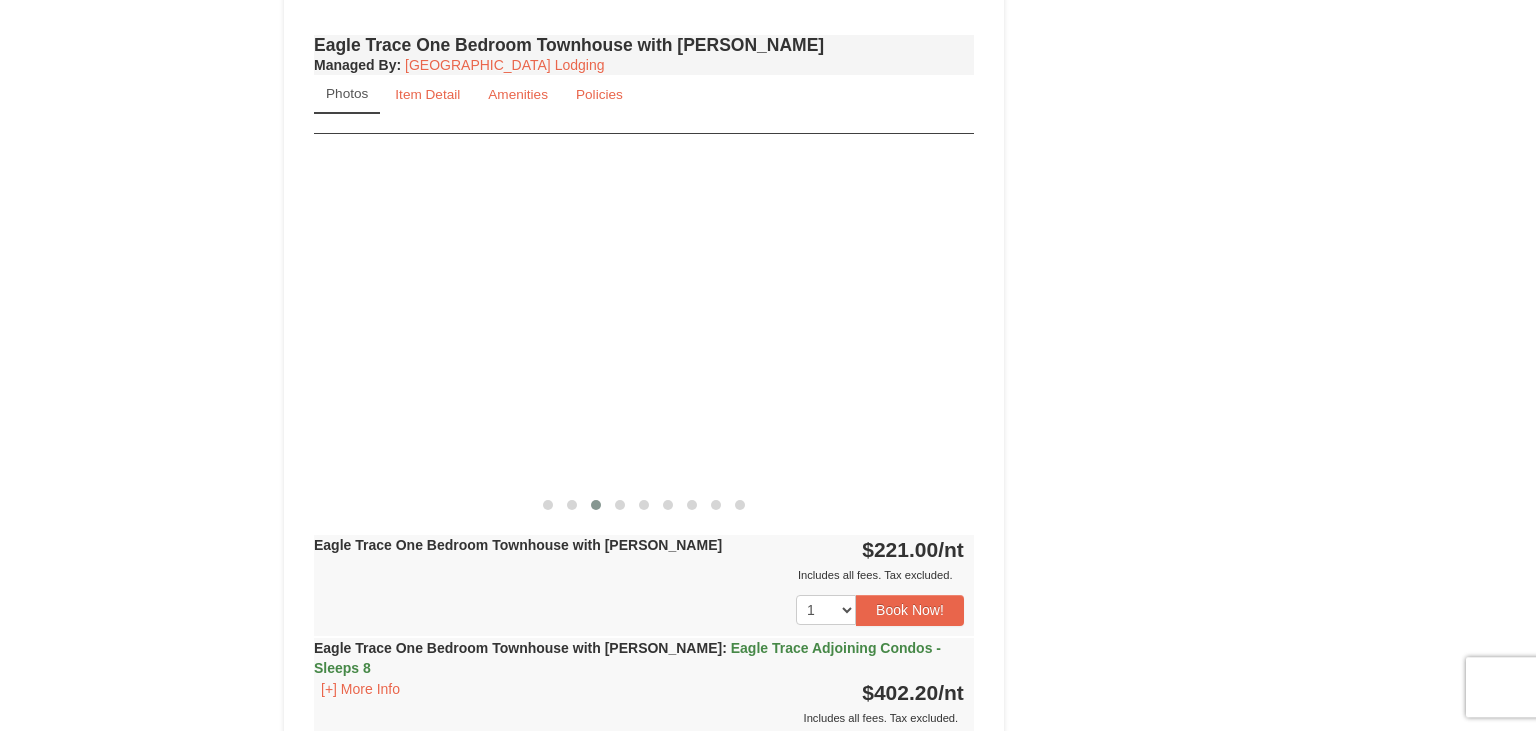 drag, startPoint x: 808, startPoint y: 385, endPoint x: 66, endPoint y: 376, distance: 742.05457 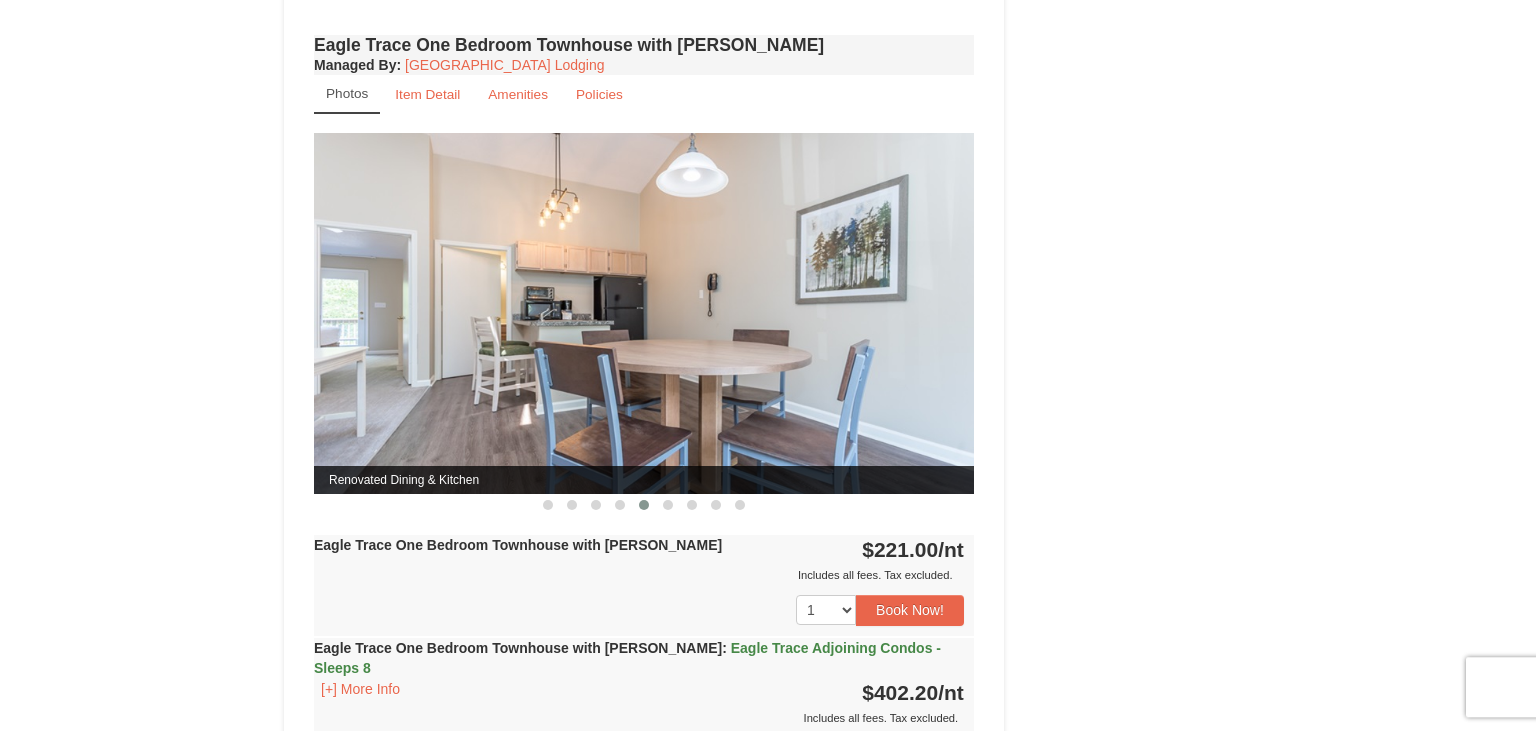 drag, startPoint x: 802, startPoint y: 376, endPoint x: 468, endPoint y: 407, distance: 335.43555 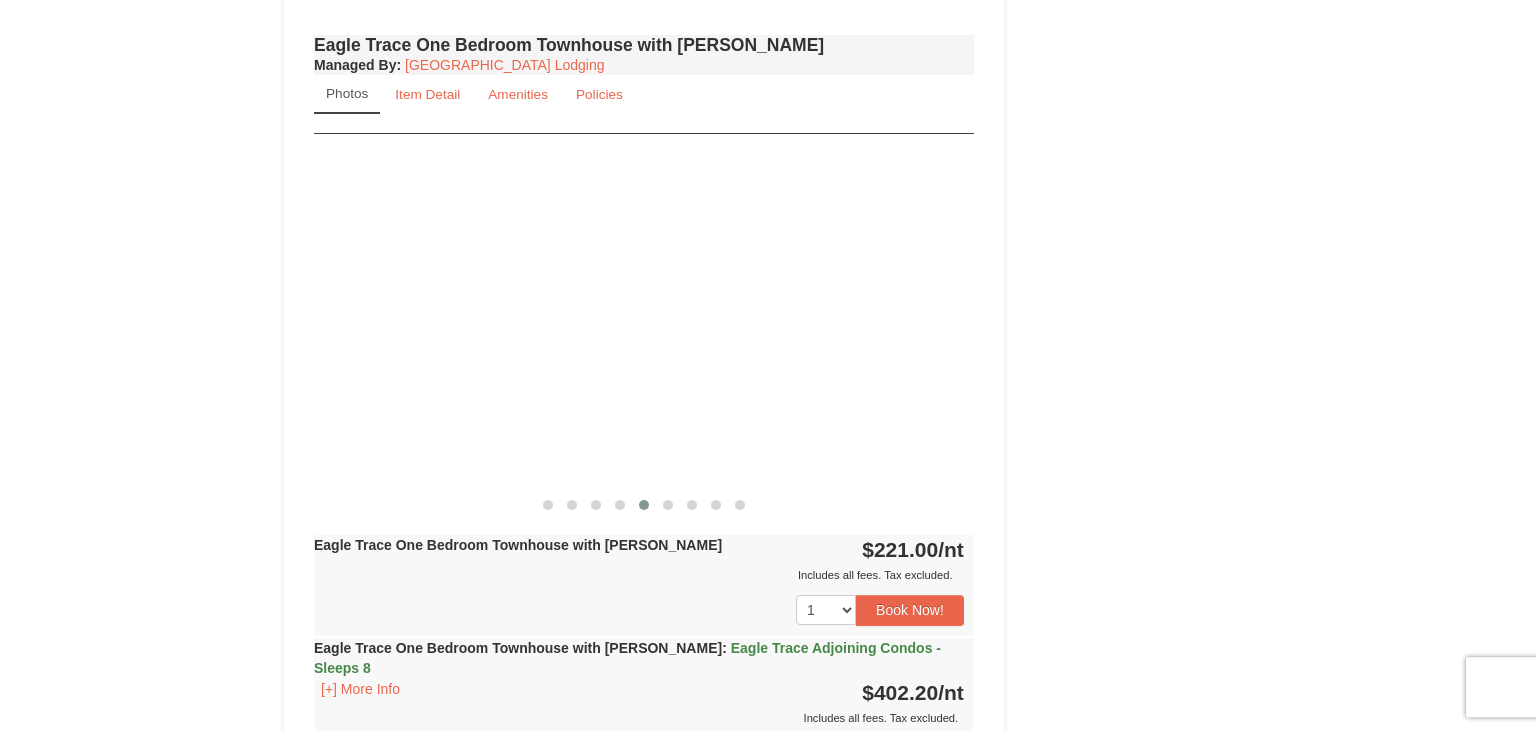 drag, startPoint x: 839, startPoint y: 300, endPoint x: 72, endPoint y: 313, distance: 767.11017 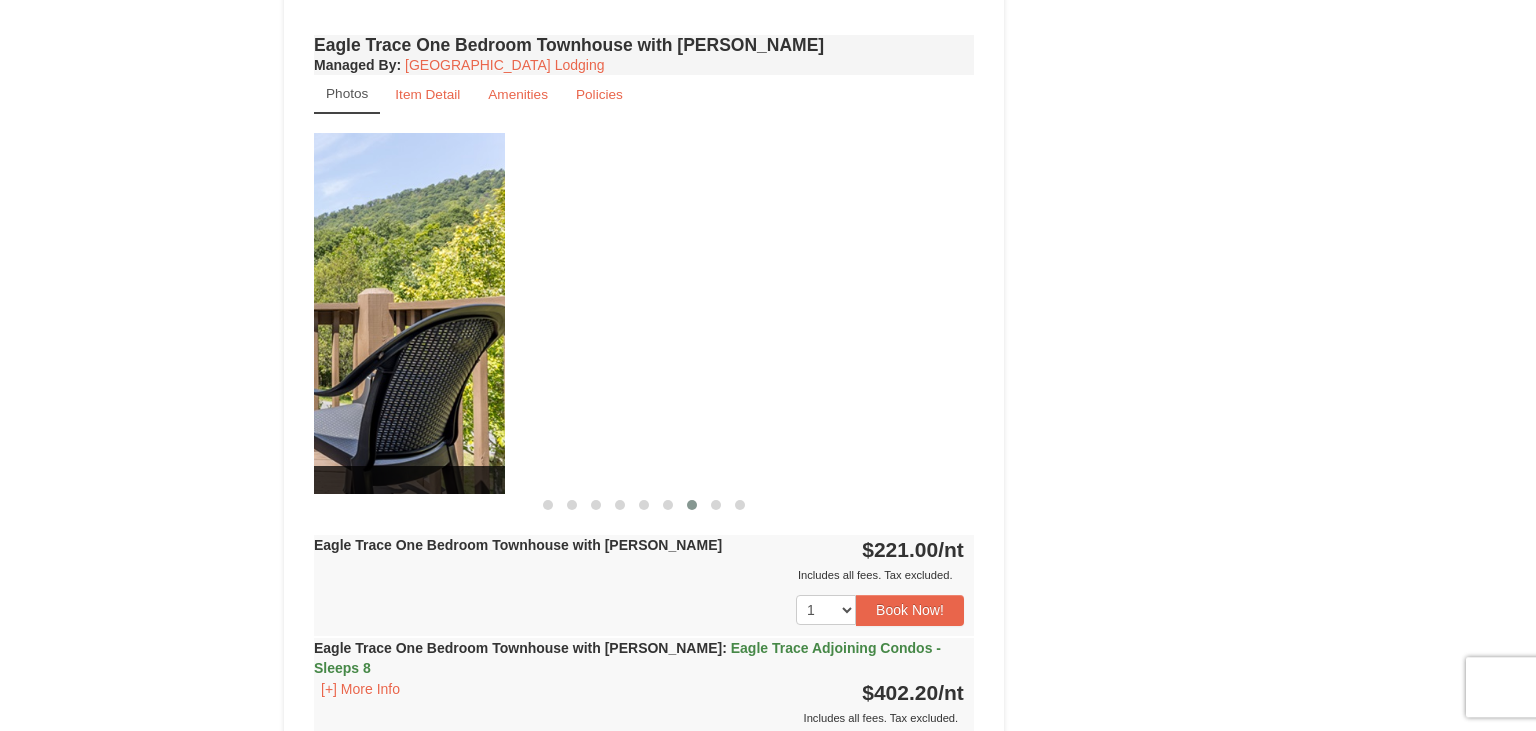 drag, startPoint x: 821, startPoint y: 331, endPoint x: 354, endPoint y: 335, distance: 467.01712 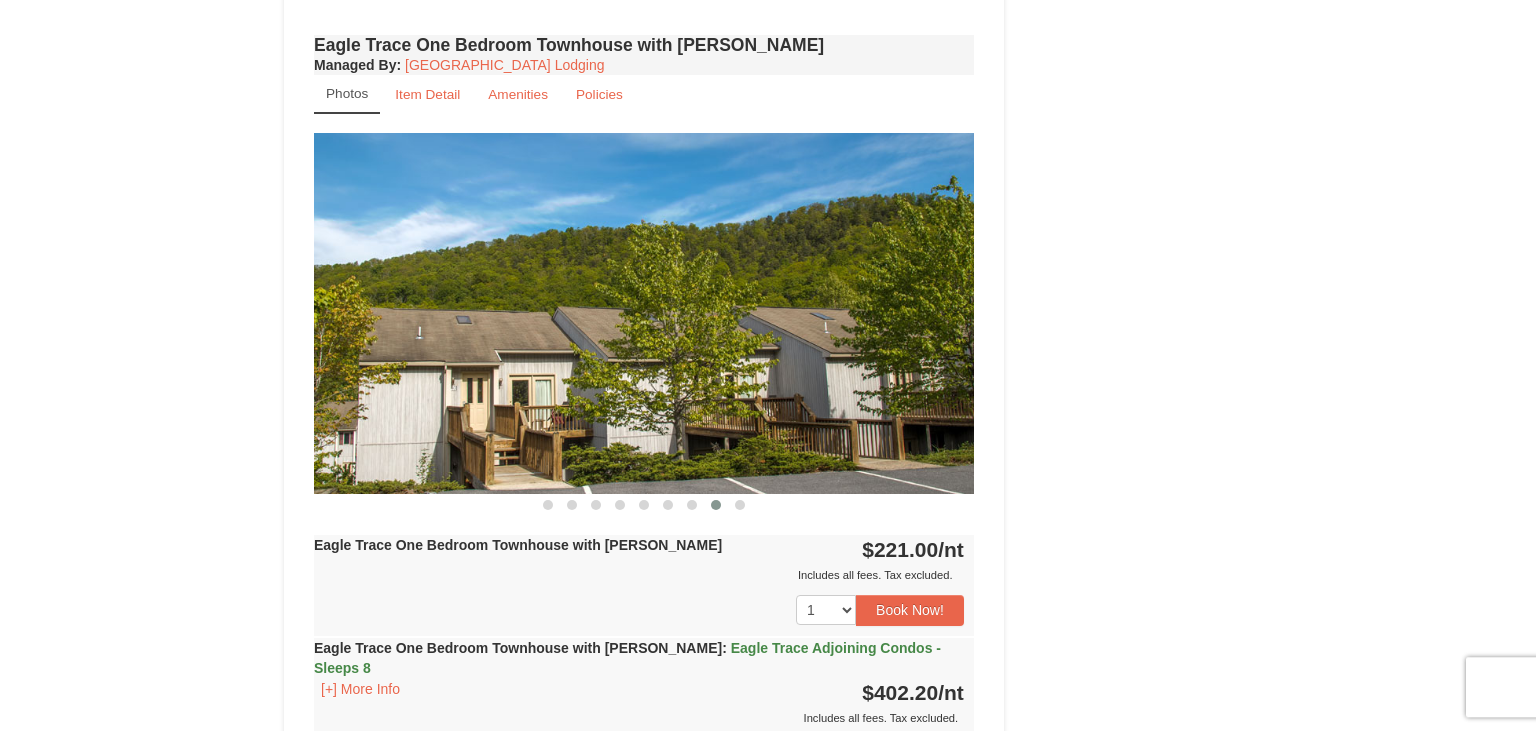 drag, startPoint x: 811, startPoint y: 350, endPoint x: 298, endPoint y: 361, distance: 513.1179 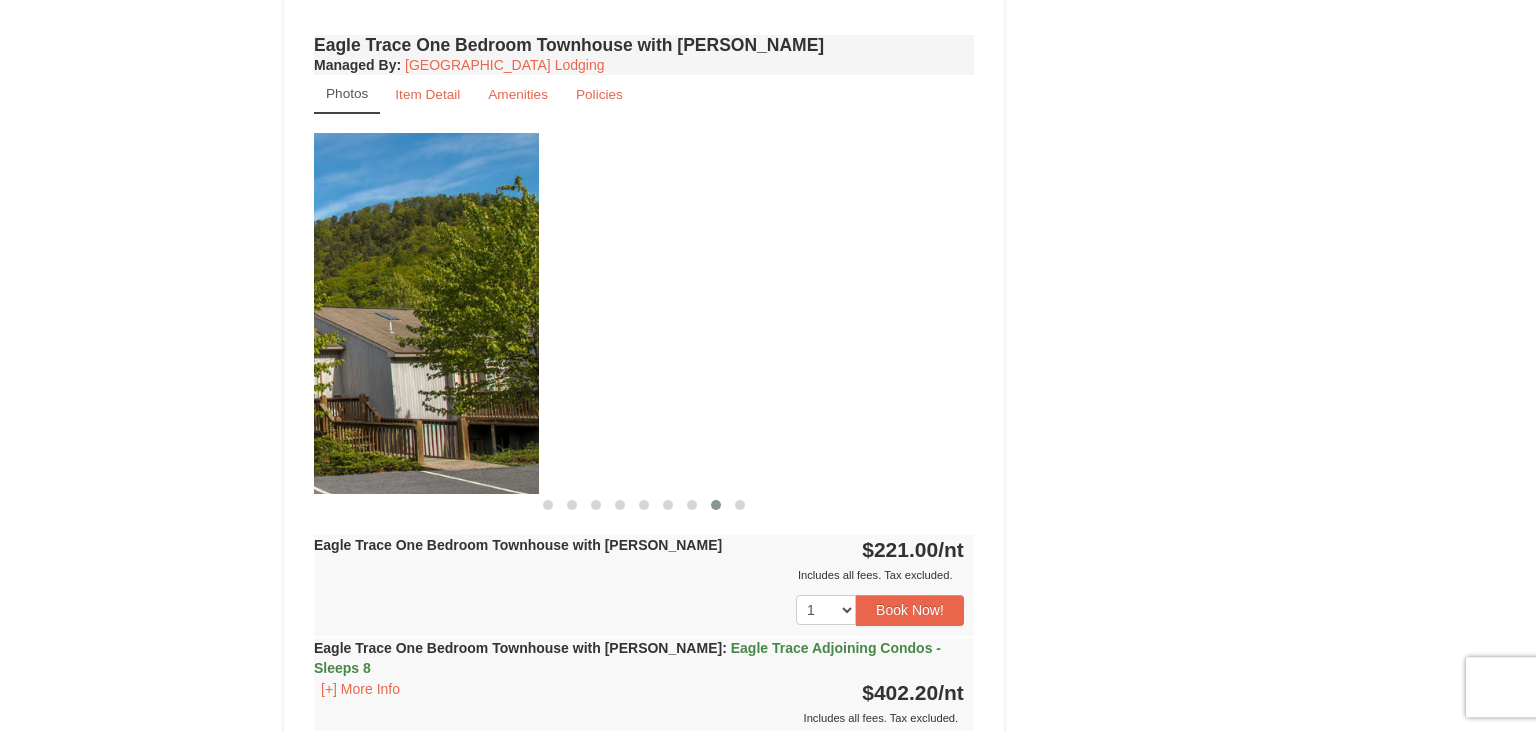 drag, startPoint x: 866, startPoint y: 411, endPoint x: 216, endPoint y: 353, distance: 652.5826 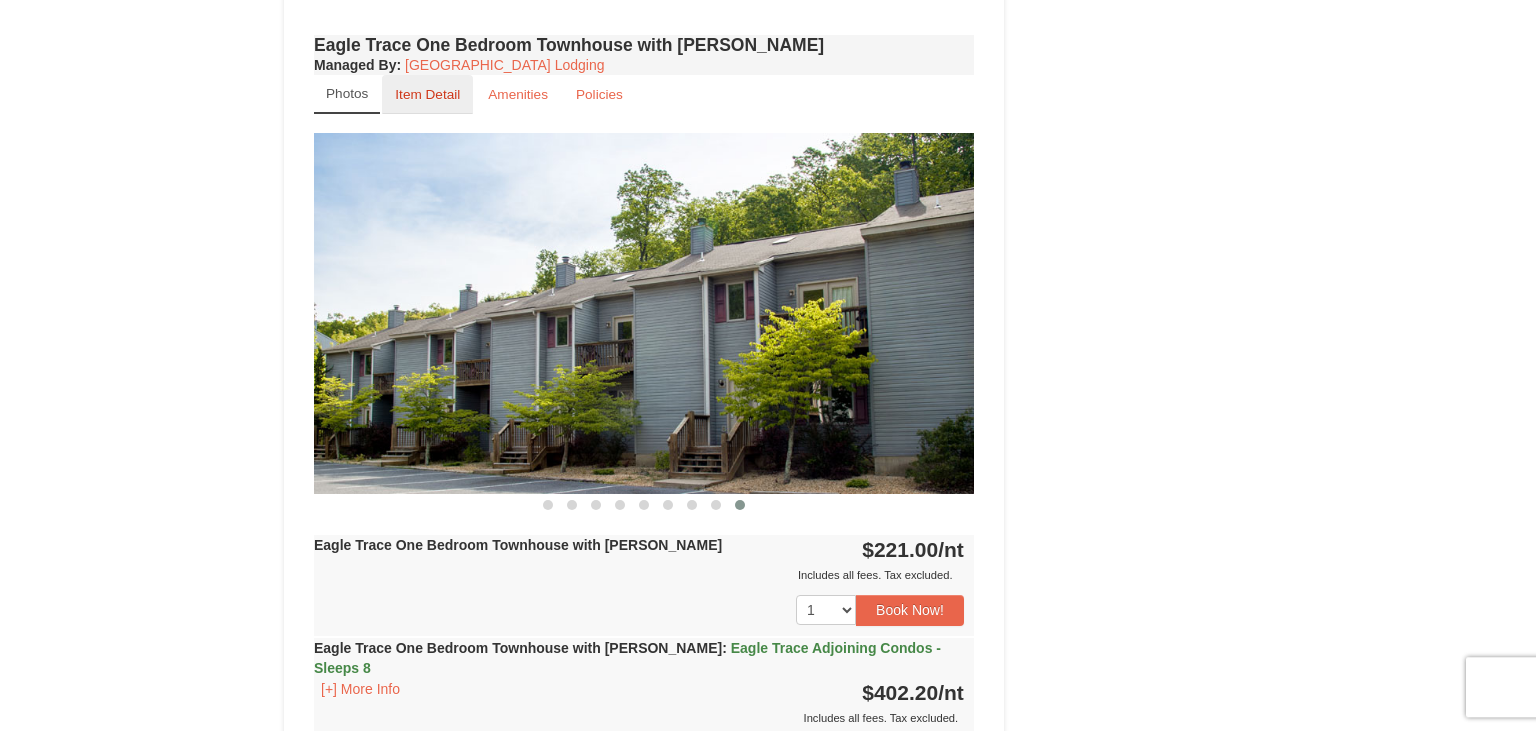 click on "Item Detail" at bounding box center [427, 94] 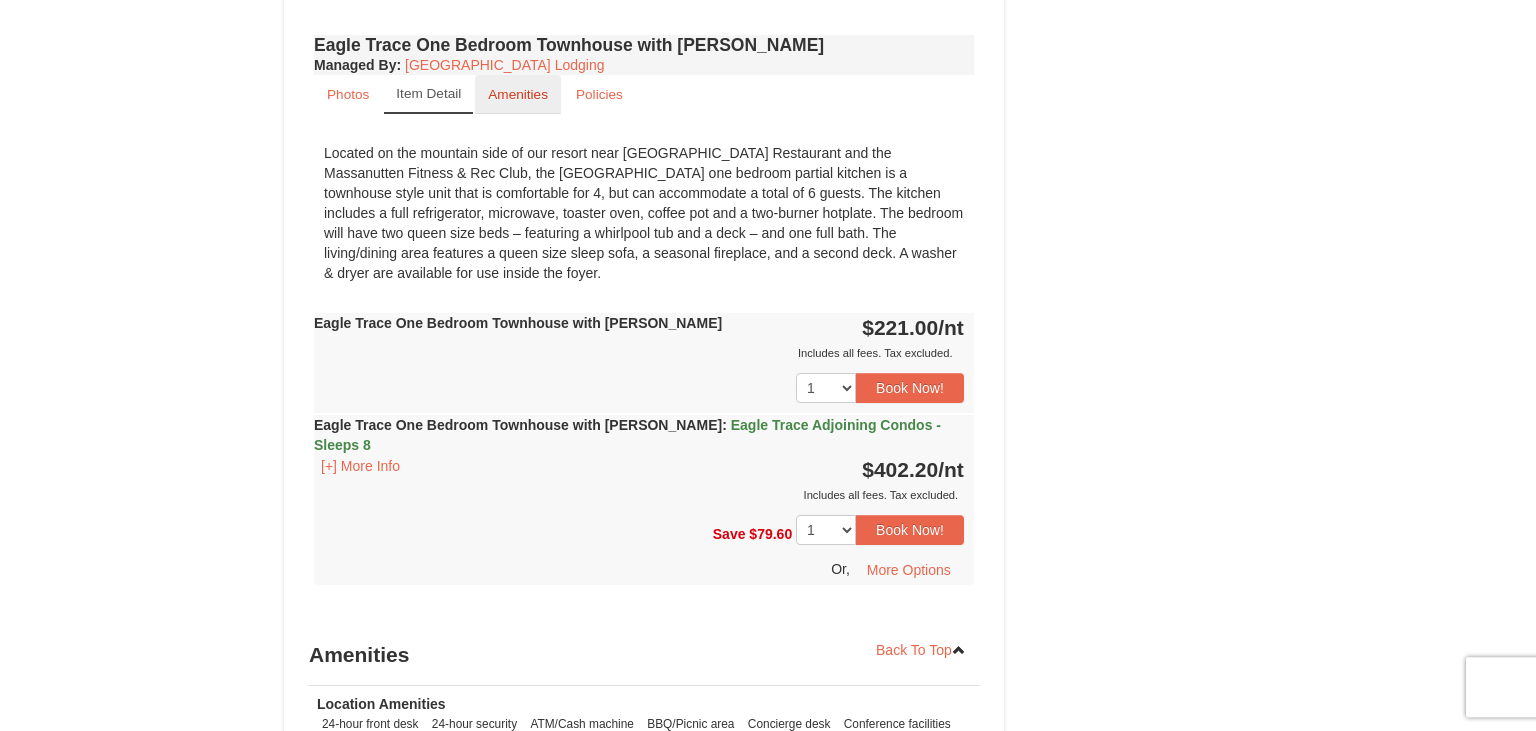 click on "Amenities" at bounding box center (518, 94) 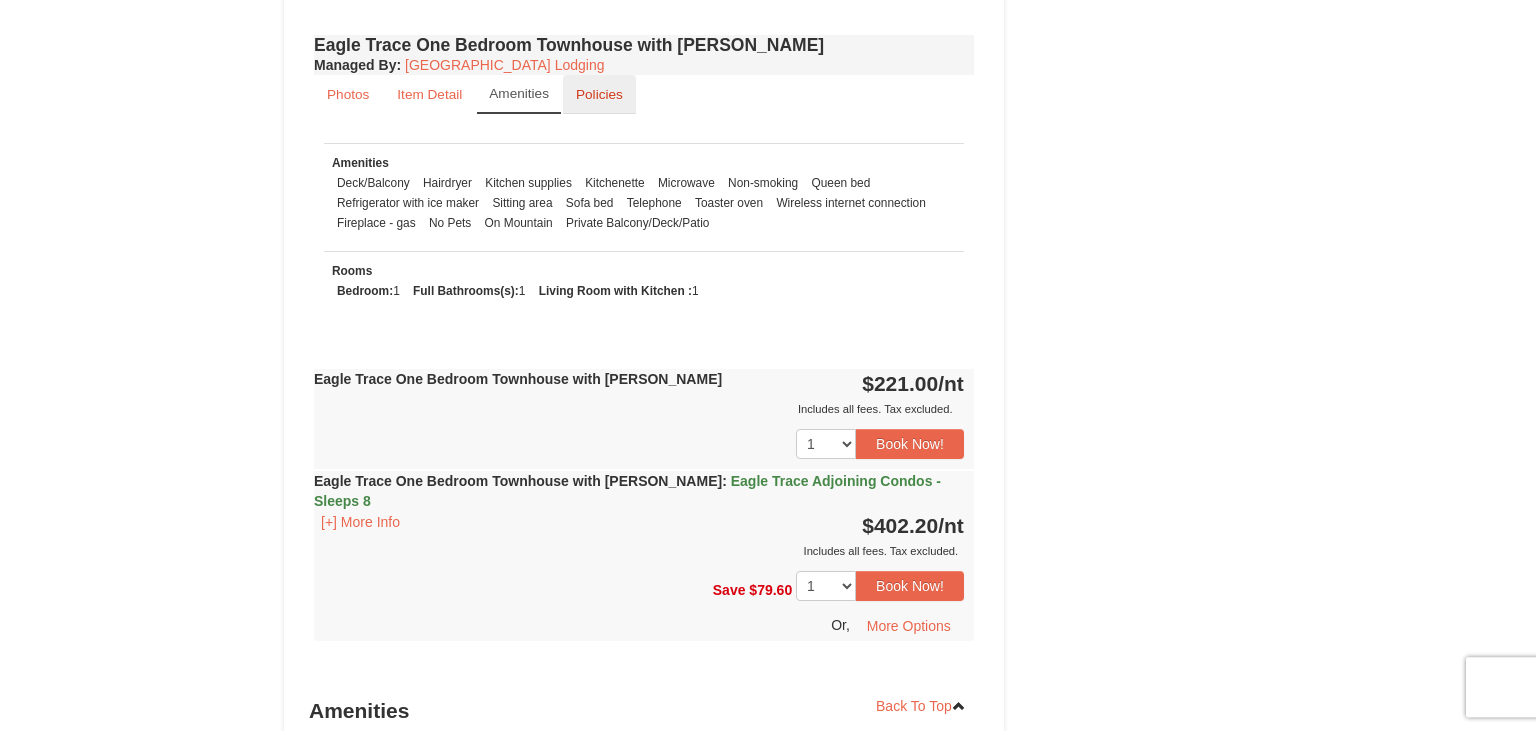 click on "Policies" at bounding box center (599, 94) 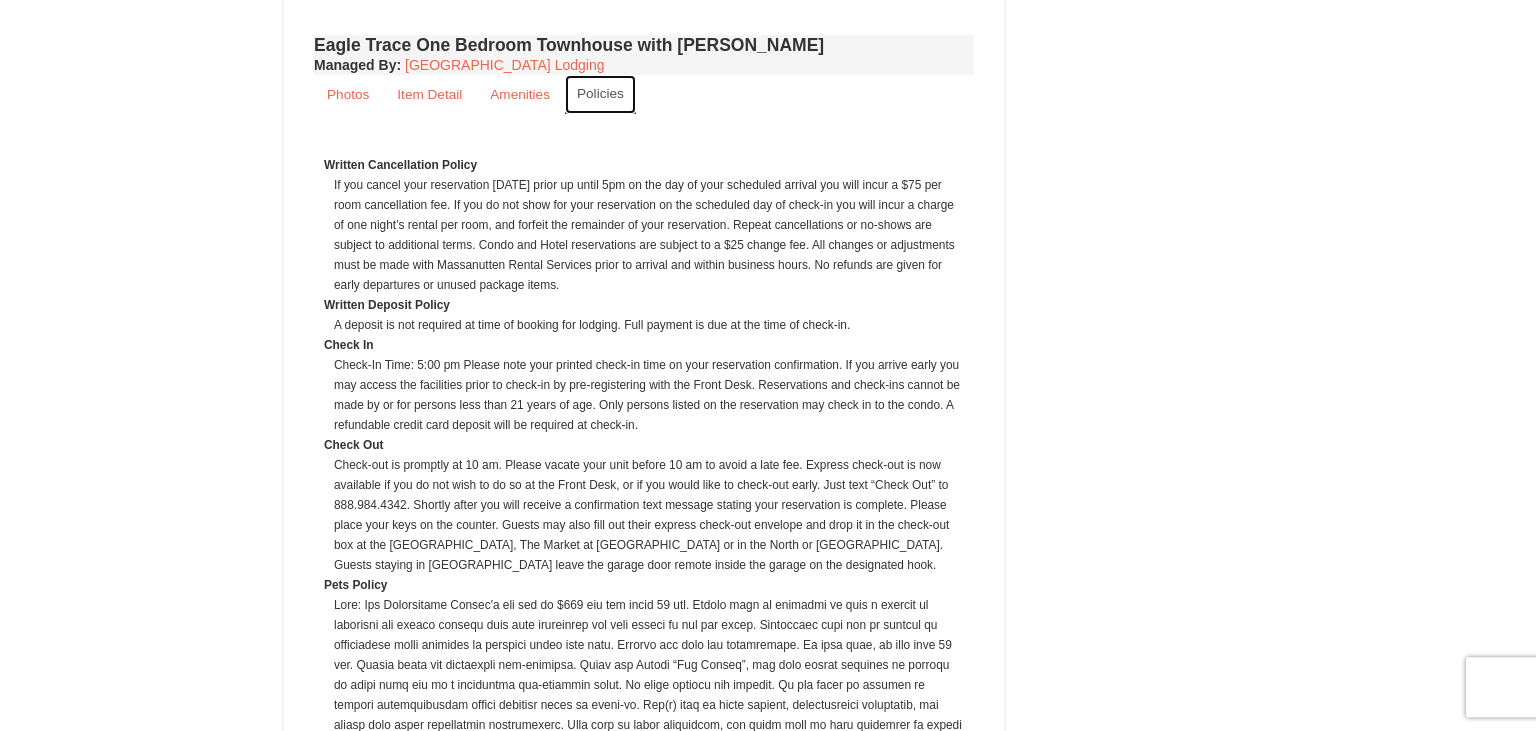 drag, startPoint x: 1528, startPoint y: 319, endPoint x: 1526, endPoint y: 369, distance: 50.039986 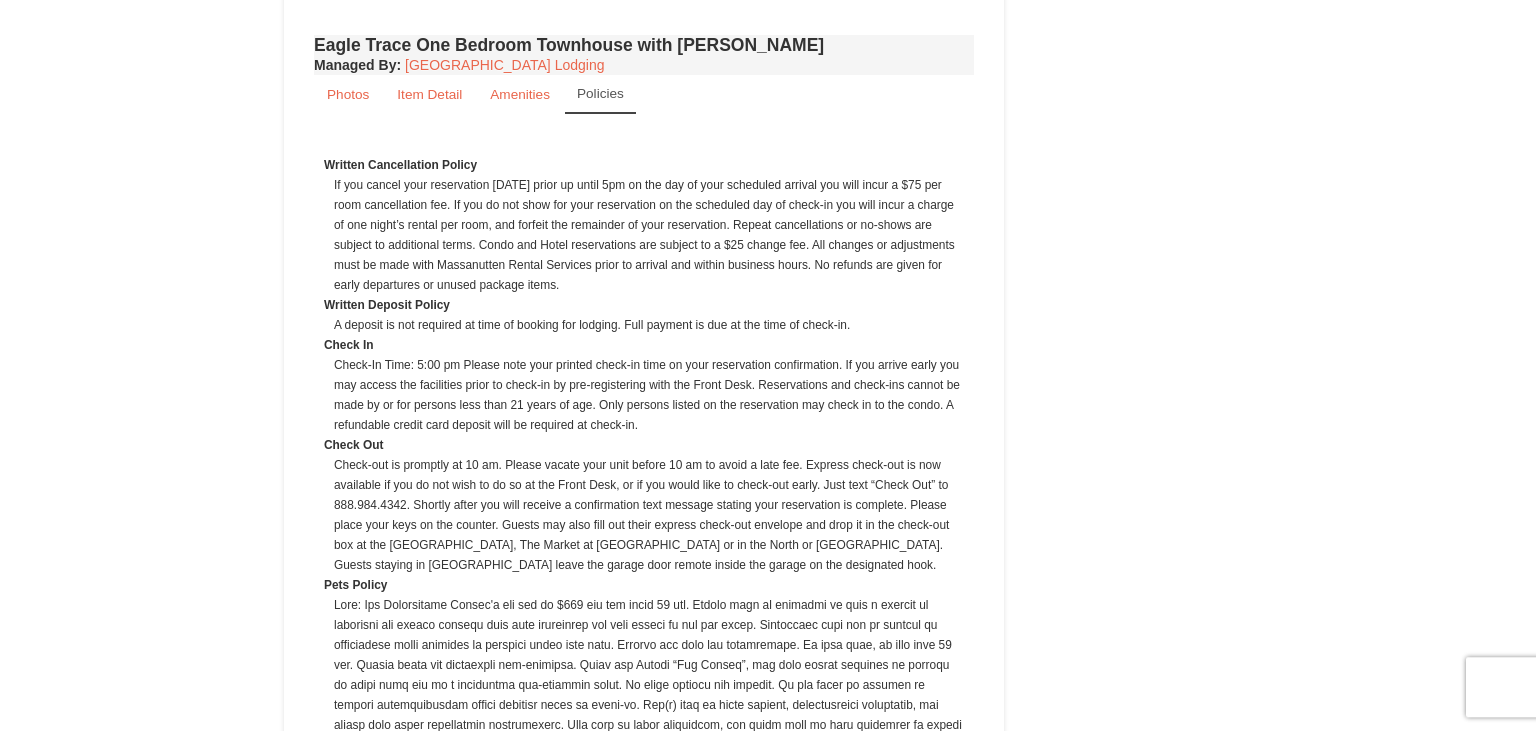 click on "×
<<Back to results
Eagle Trace - Mountain Townhomes
Book from $221.00!
1822 Resort Drive,
Massanutten,
VA
Availability
Amenities
Policies
Eagle Trace Living Room & Dining Room
Eagle Trace Bedroom
Eagle Trace Living Room & Dining Room
Eagle Trace Bedroom" at bounding box center [768, 214] 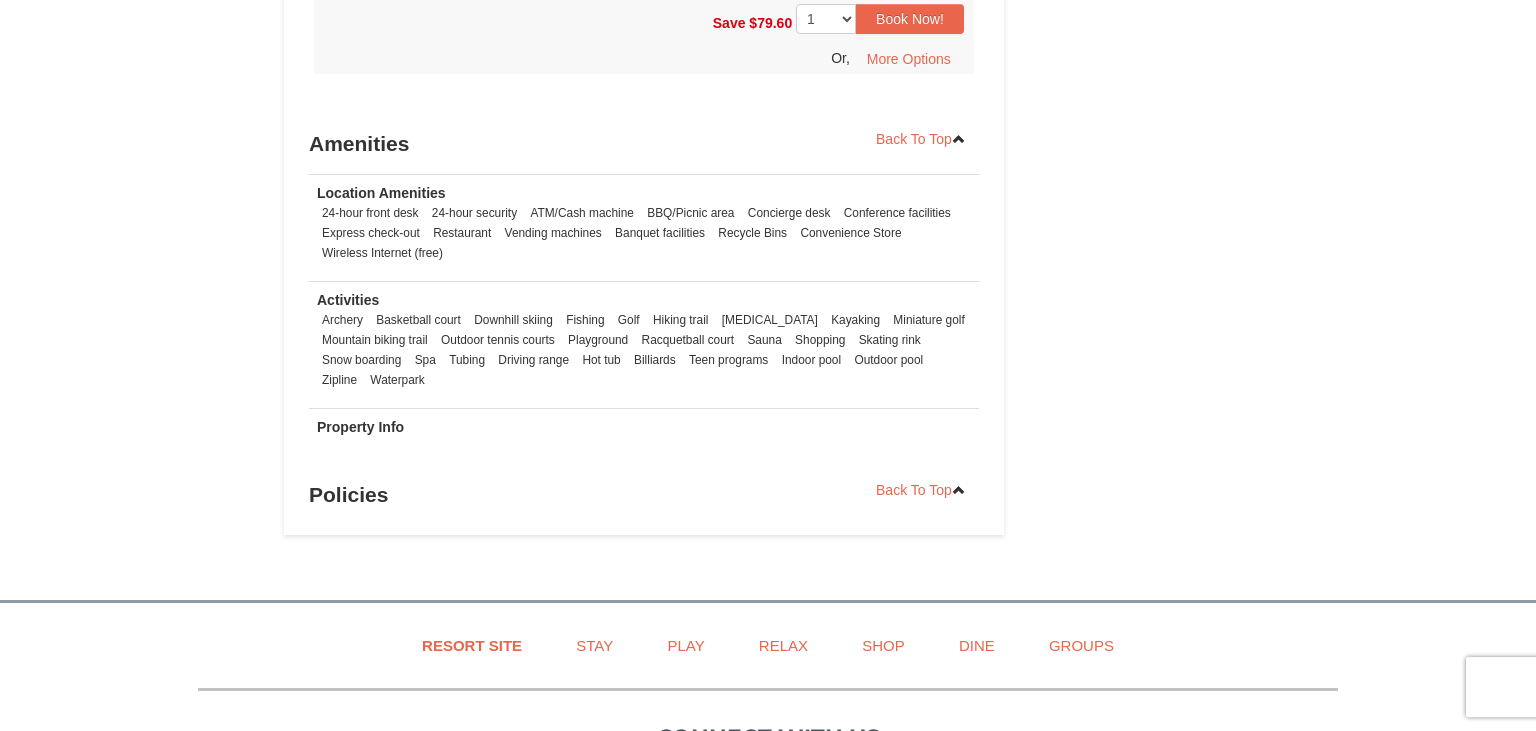scroll, scrollTop: 2872, scrollLeft: 0, axis: vertical 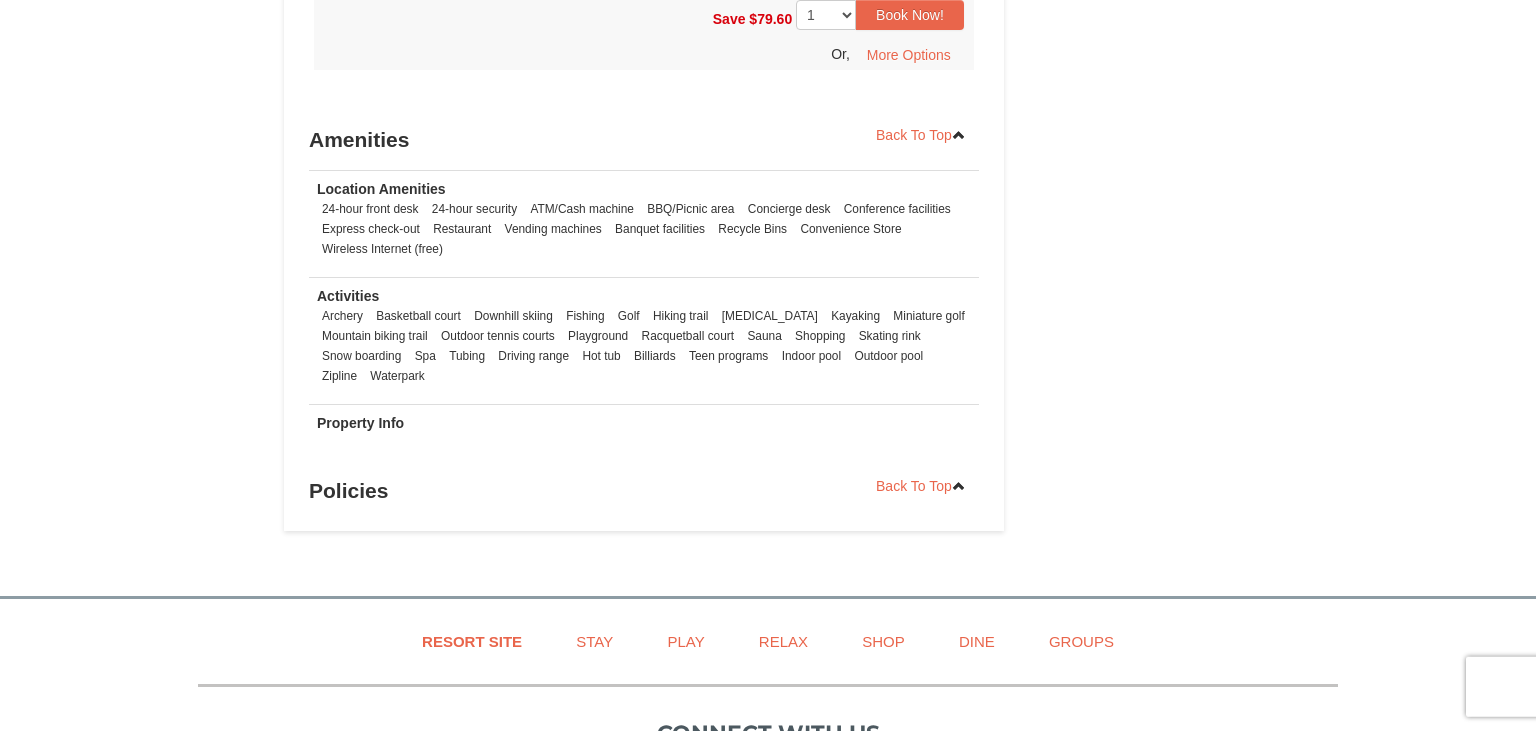 drag, startPoint x: 1532, startPoint y: 547, endPoint x: 1535, endPoint y: 453, distance: 94.04786 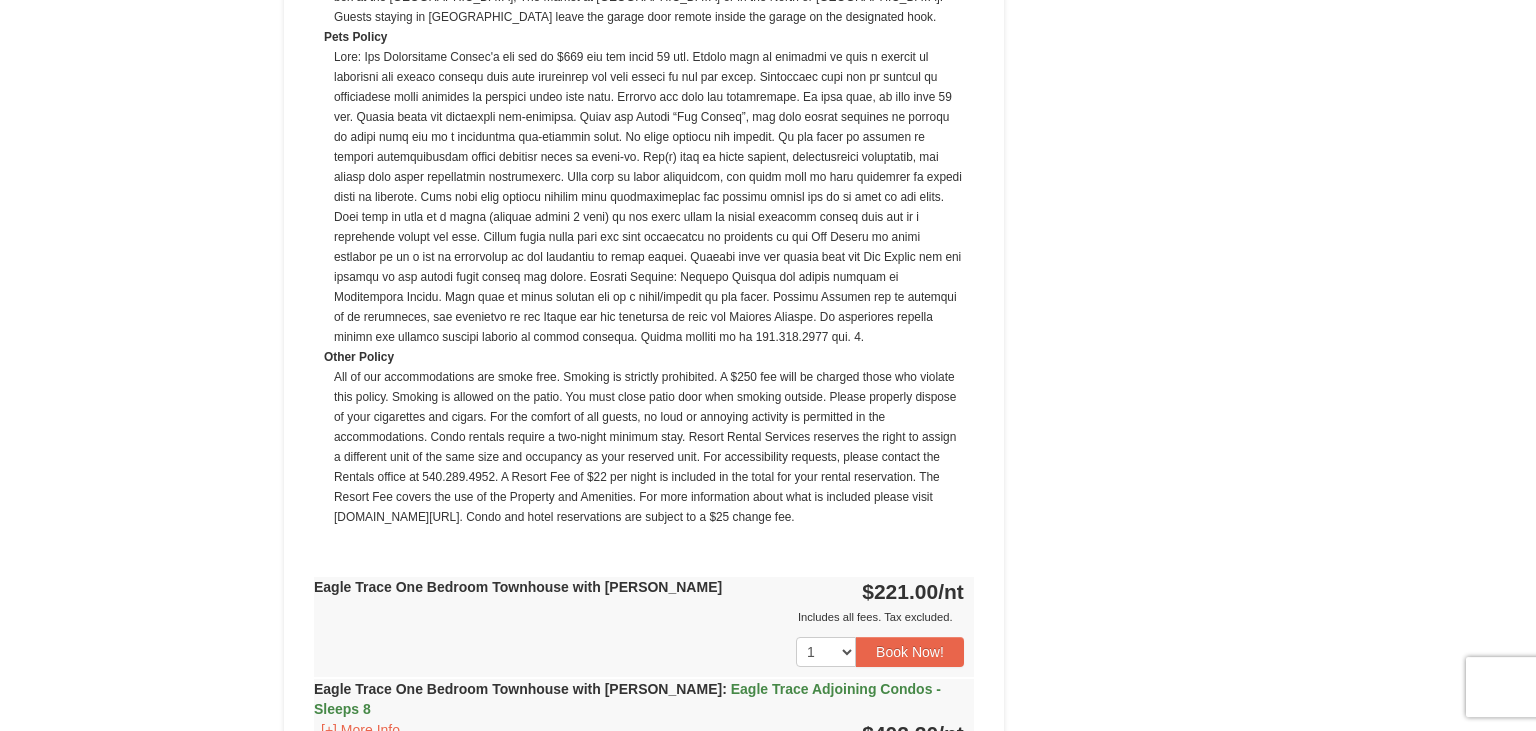 scroll, scrollTop: 2076, scrollLeft: 0, axis: vertical 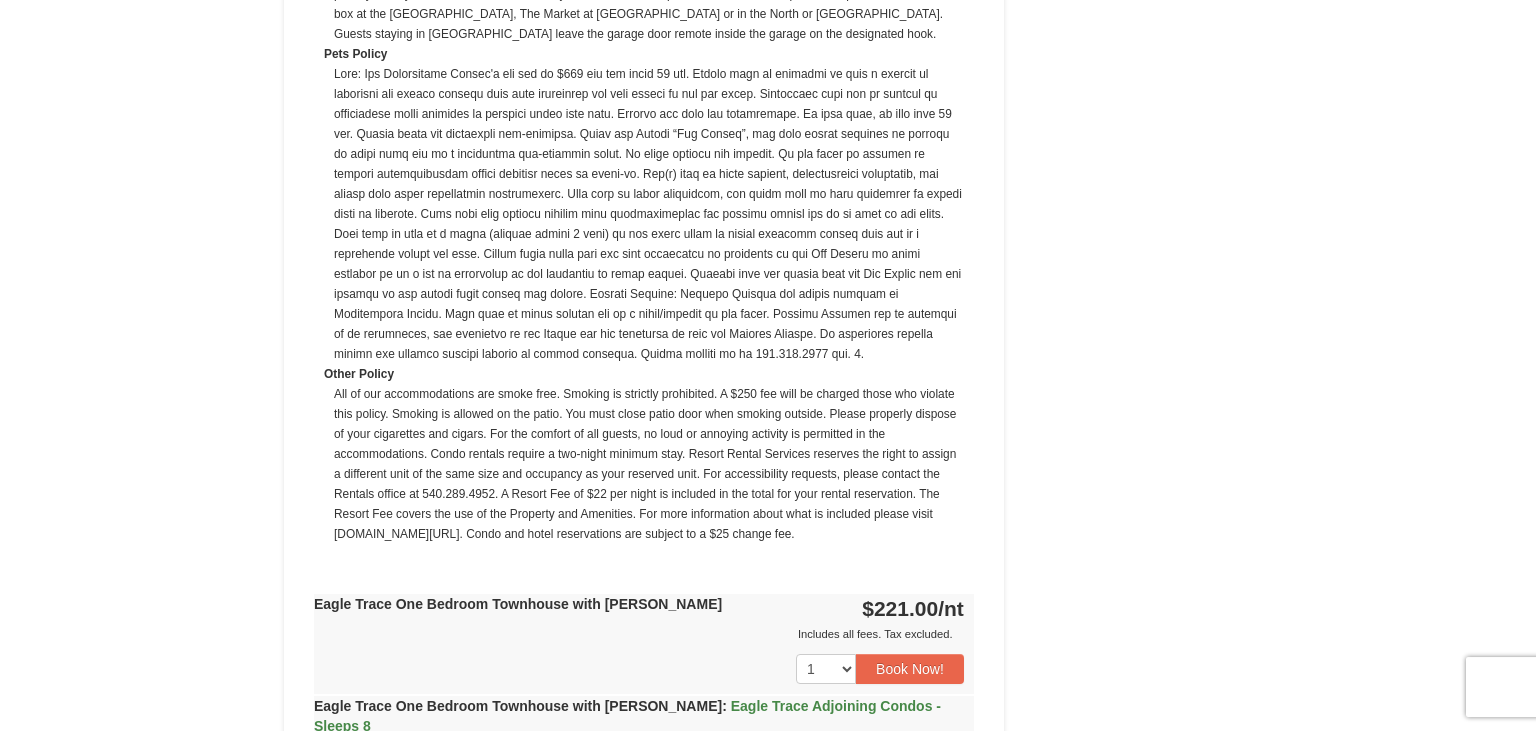 drag, startPoint x: 1535, startPoint y: 451, endPoint x: 1534, endPoint y: 282, distance: 169.00296 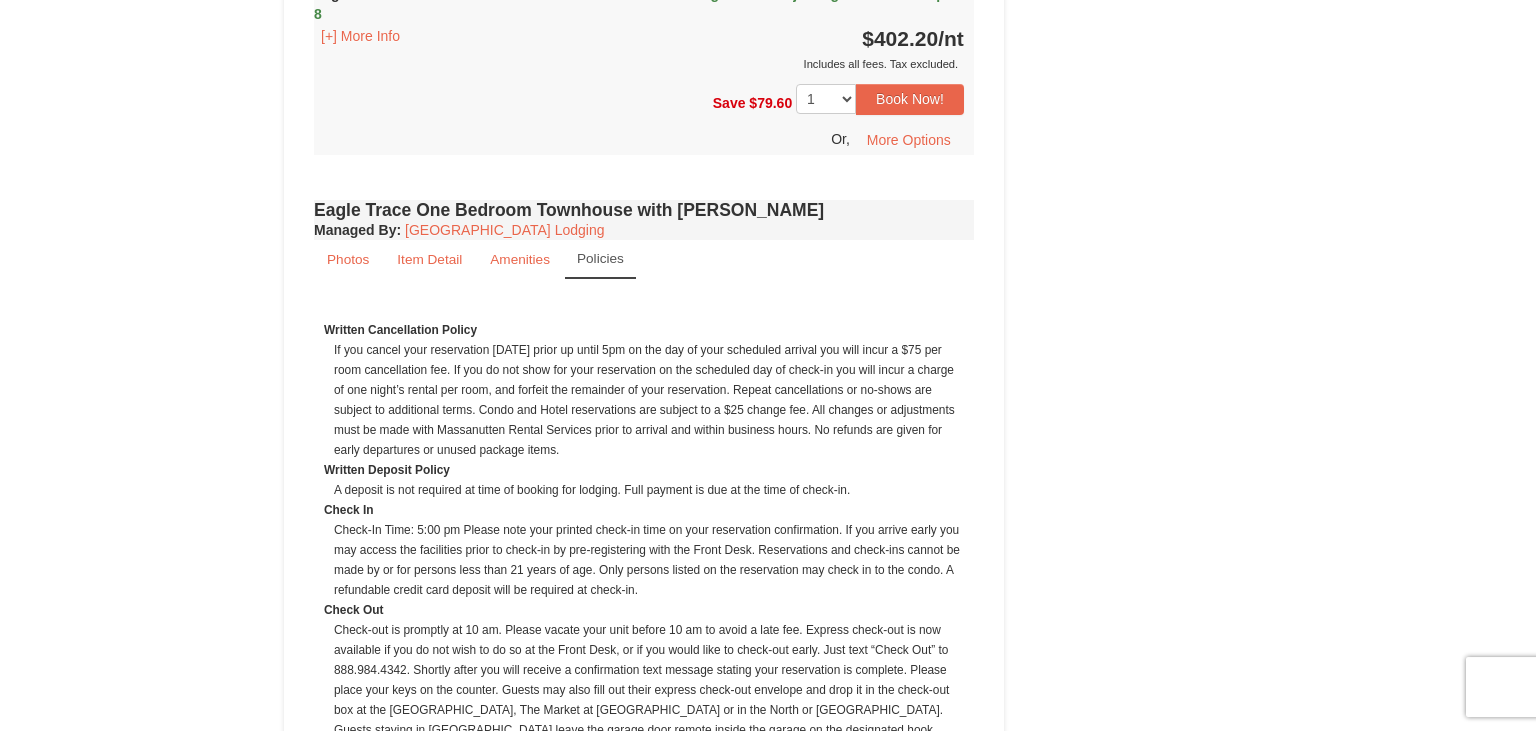 scroll, scrollTop: 684, scrollLeft: 0, axis: vertical 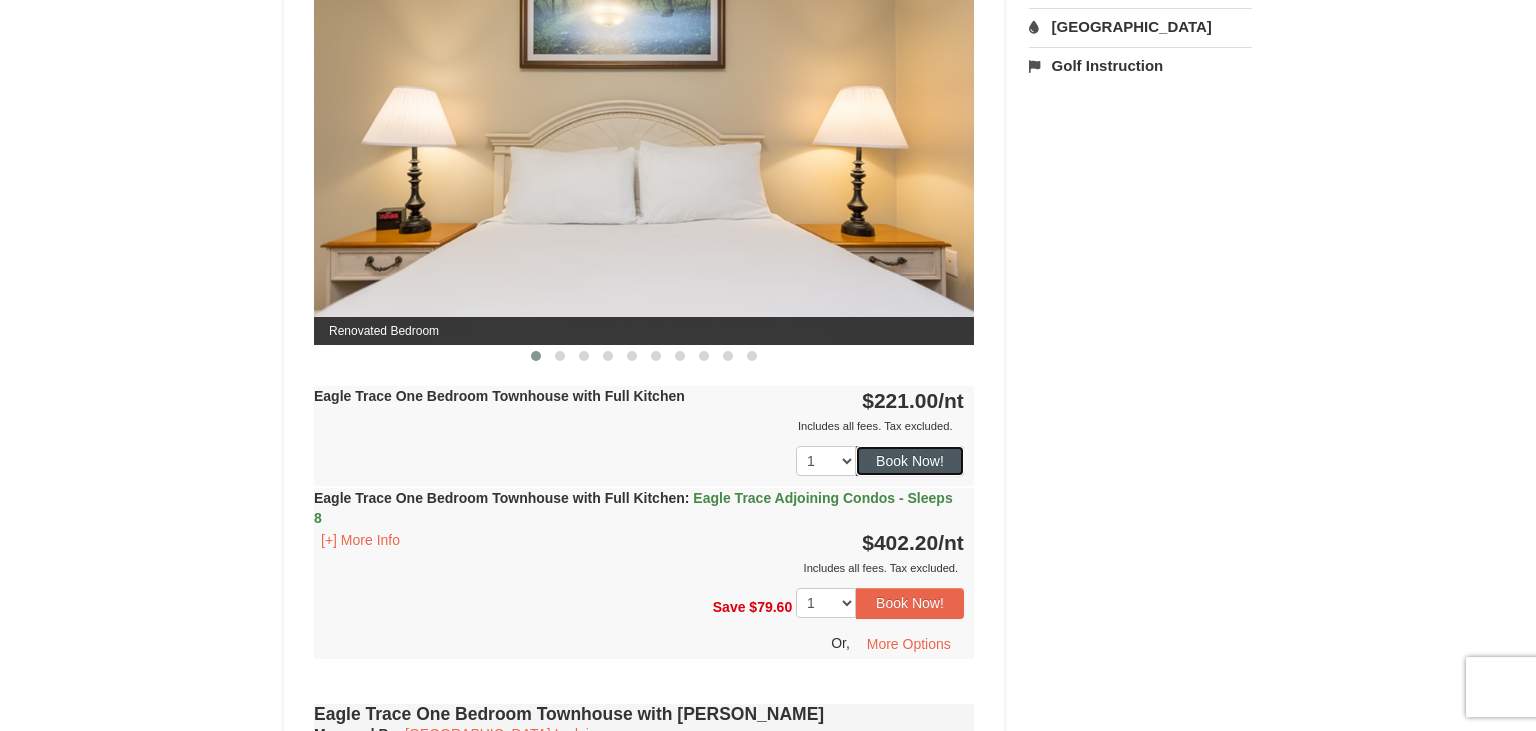 click on "Book Now!" at bounding box center (910, 461) 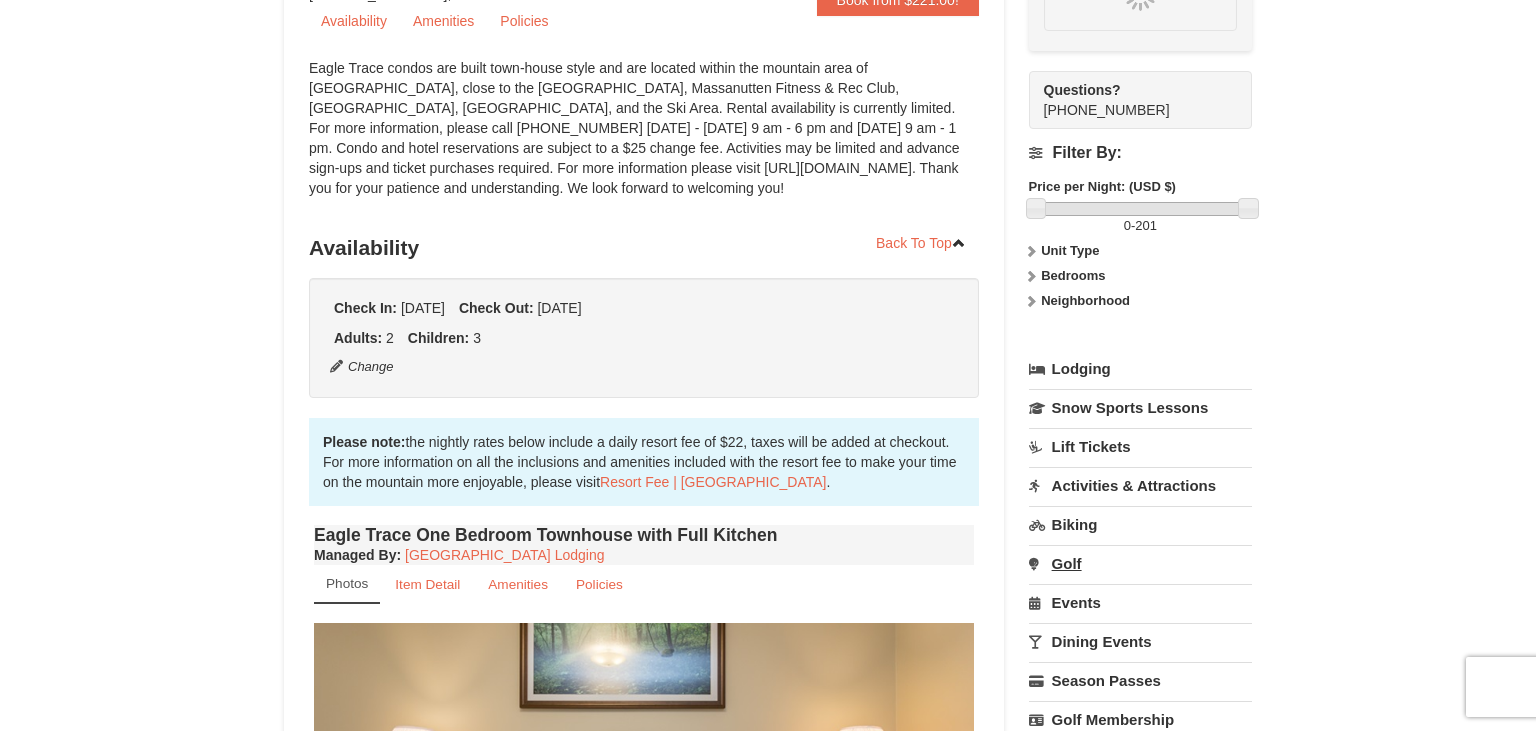 scroll, scrollTop: 195, scrollLeft: 0, axis: vertical 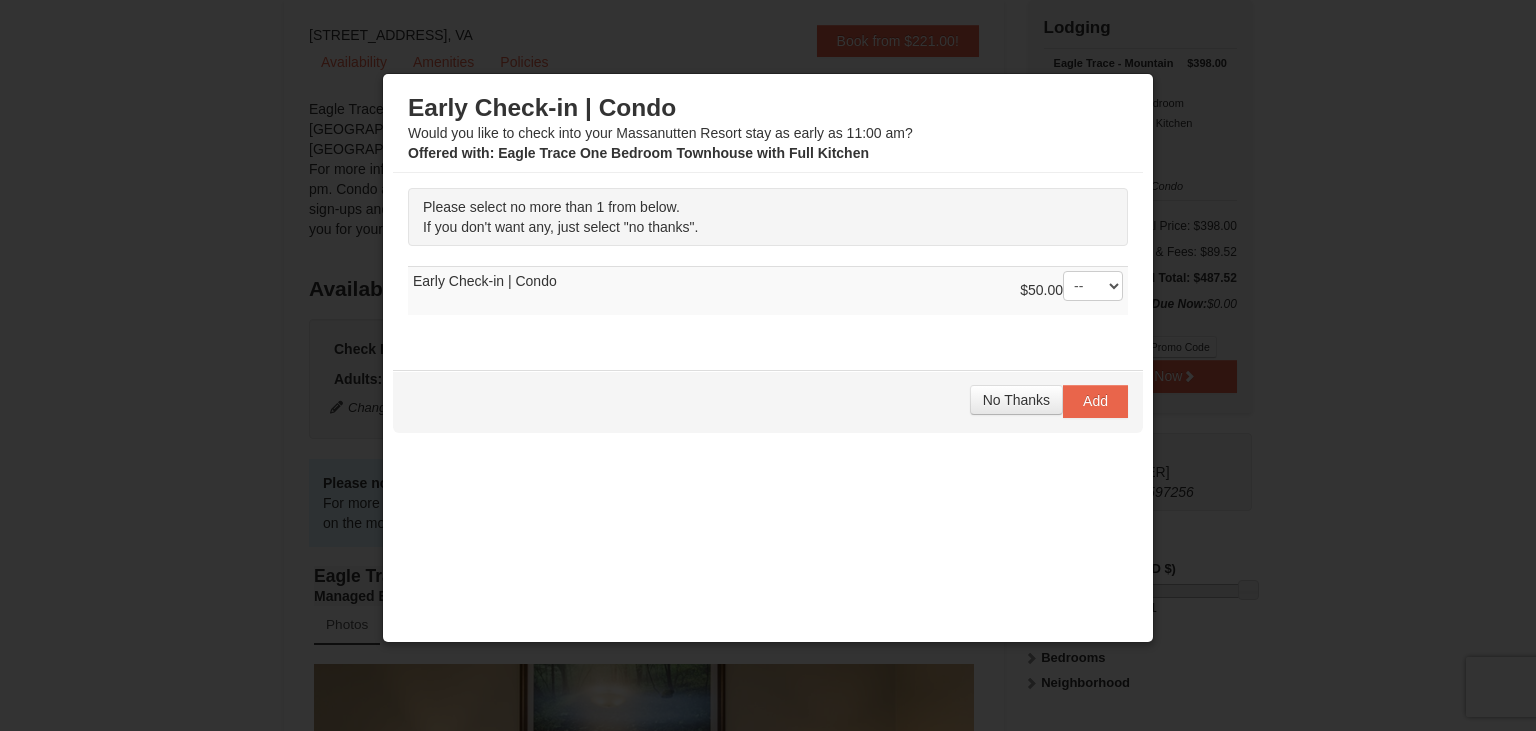 click at bounding box center (768, 365) 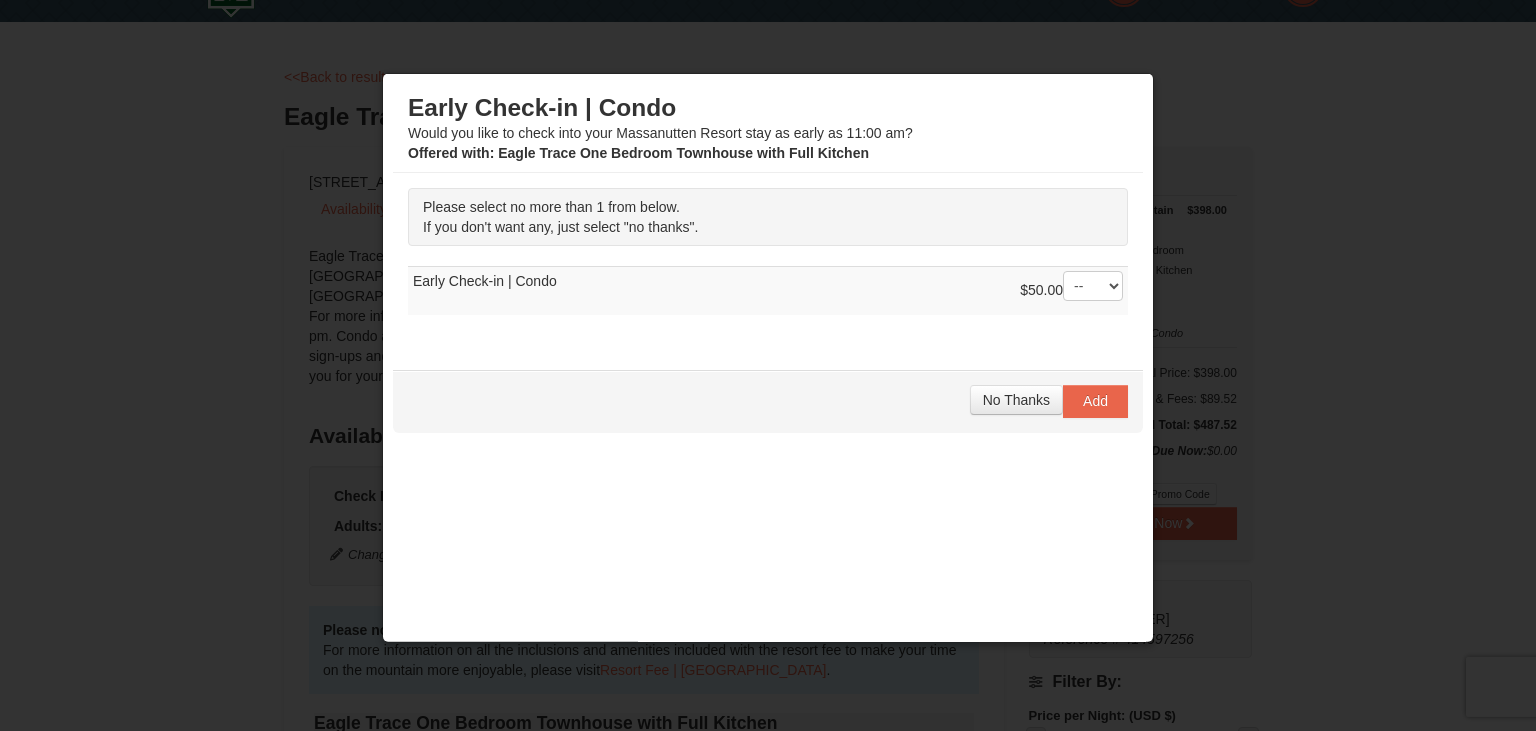 scroll, scrollTop: 0, scrollLeft: 0, axis: both 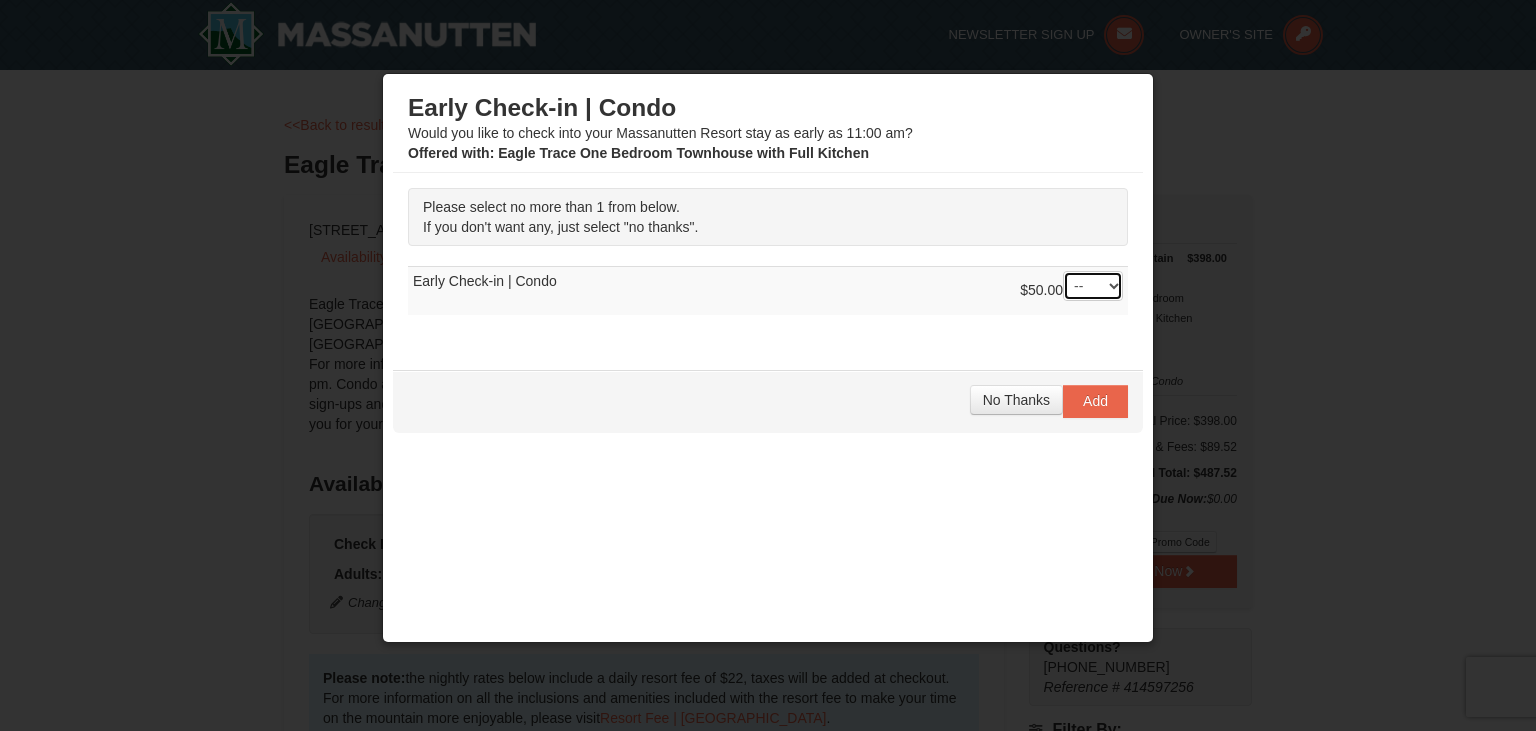 click on "--
01" at bounding box center [1093, 286] 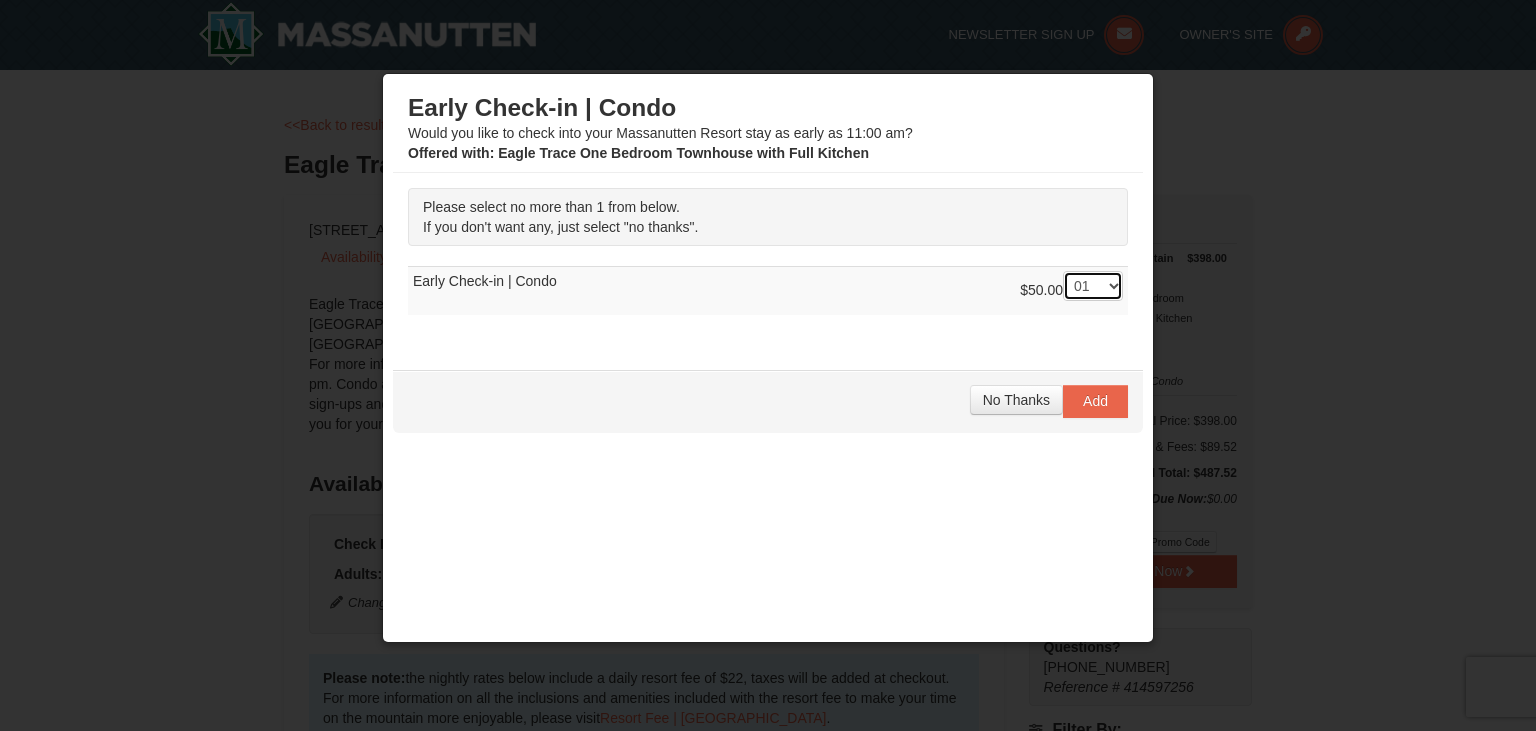 click on "01" at bounding box center [0, 0] 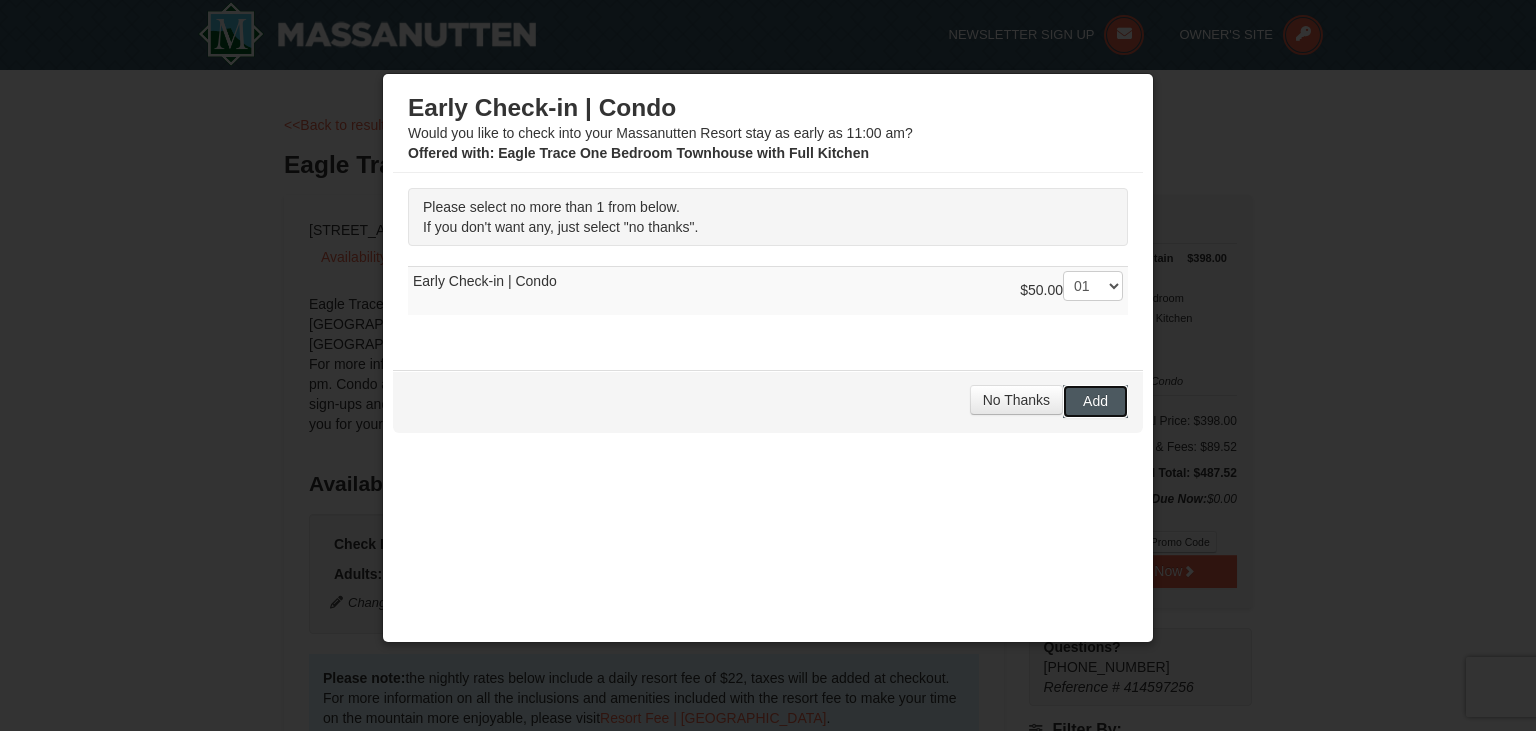 click on "Add" at bounding box center (1095, 401) 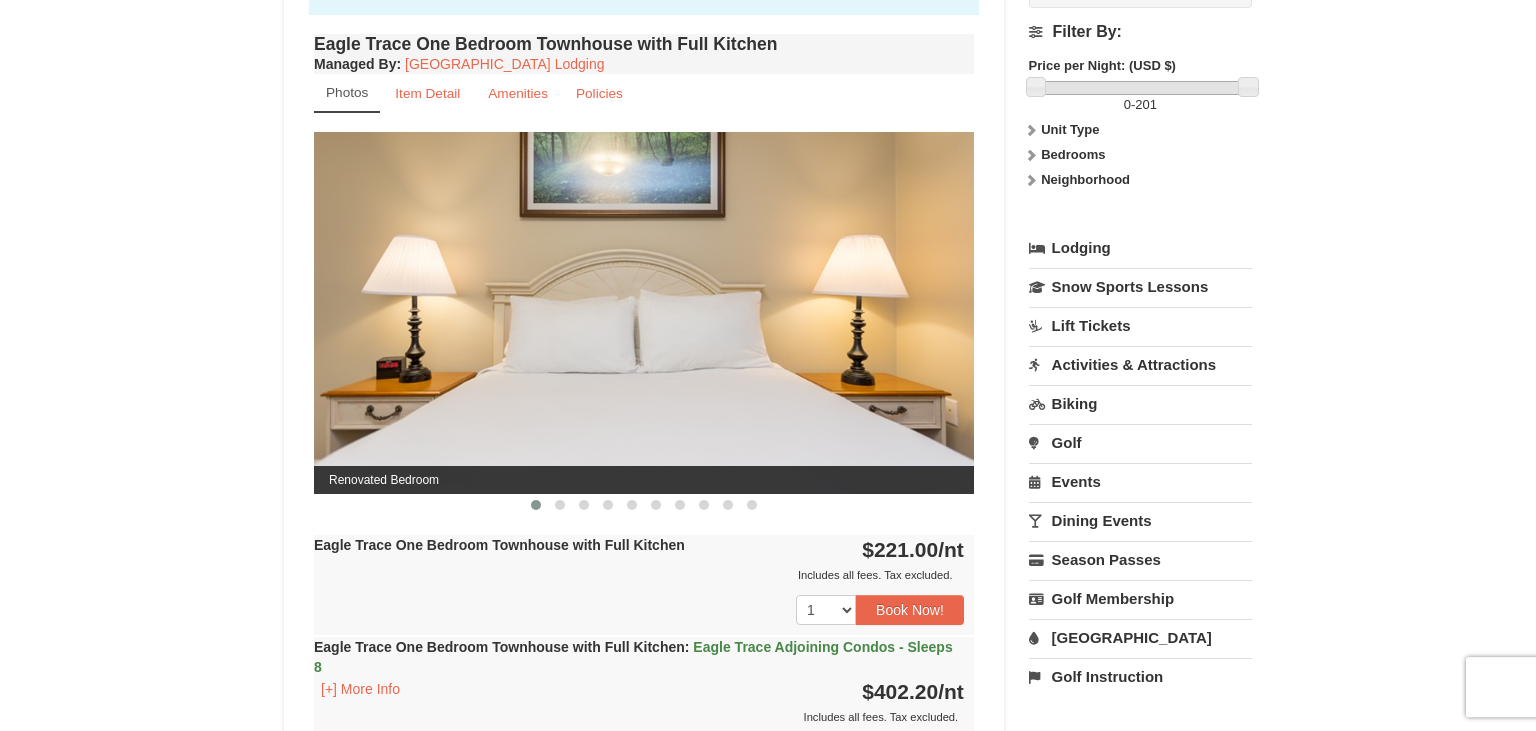 scroll, scrollTop: 731, scrollLeft: 0, axis: vertical 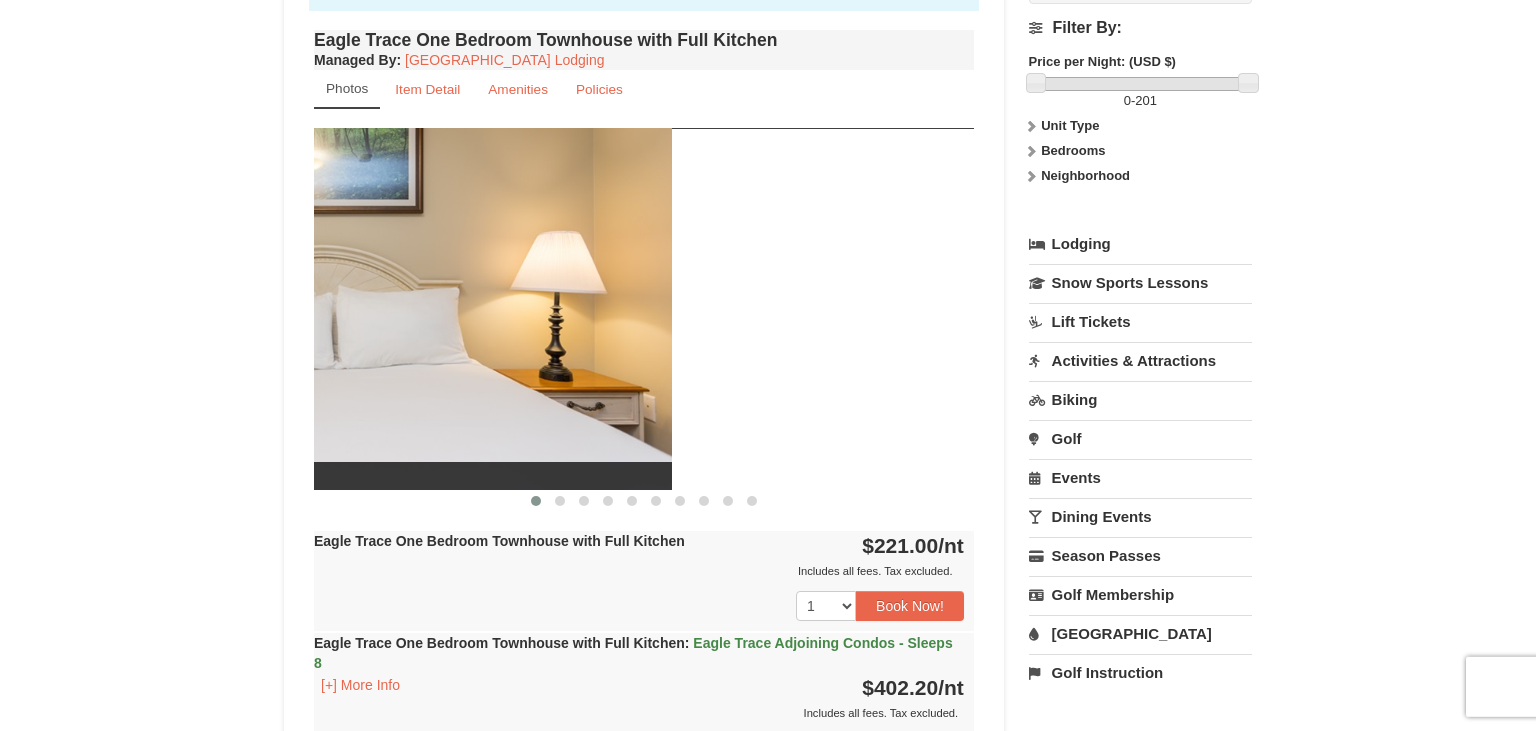 drag, startPoint x: 683, startPoint y: 327, endPoint x: 304, endPoint y: 308, distance: 379.47595 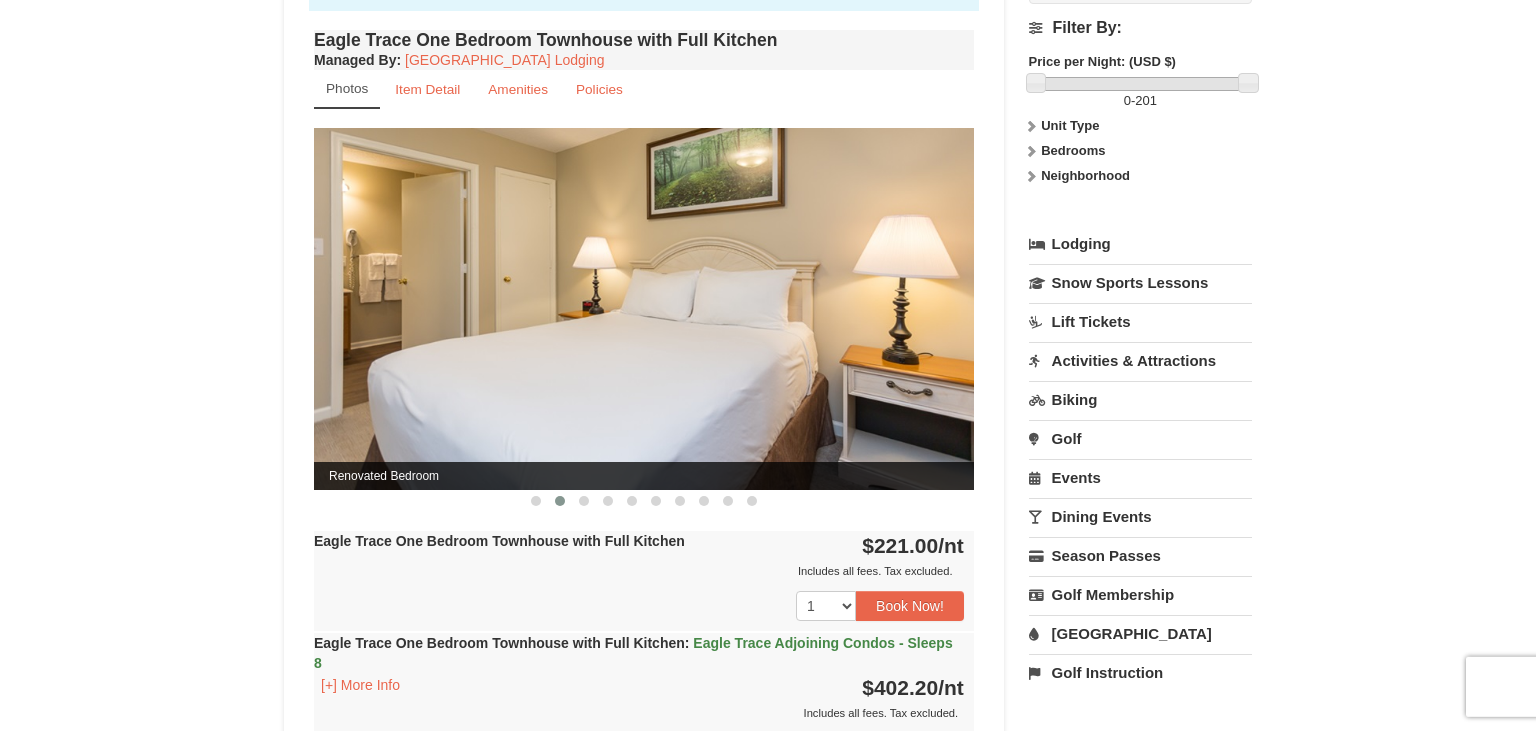 drag, startPoint x: 700, startPoint y: 395, endPoint x: 505, endPoint y: 401, distance: 195.09229 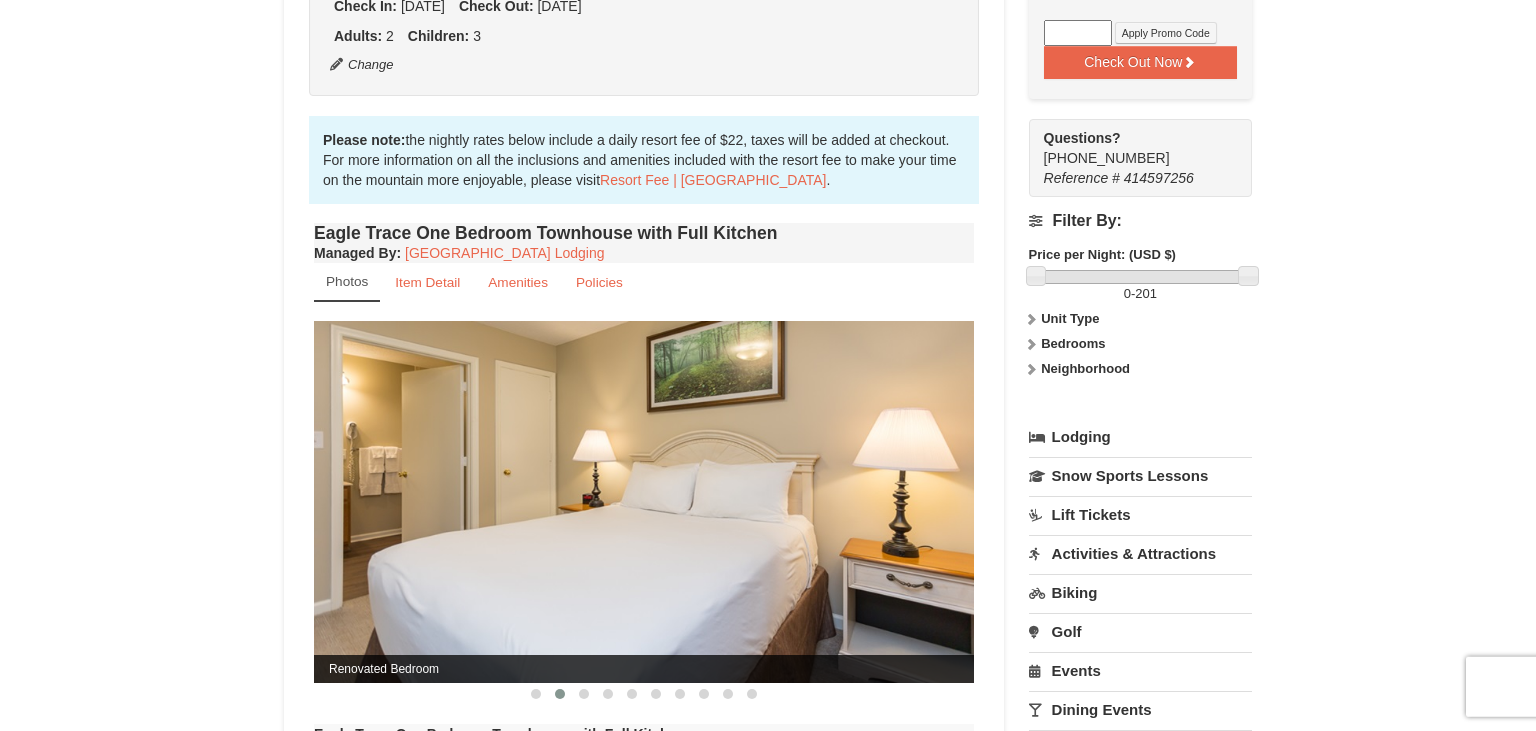 scroll, scrollTop: 534, scrollLeft: 0, axis: vertical 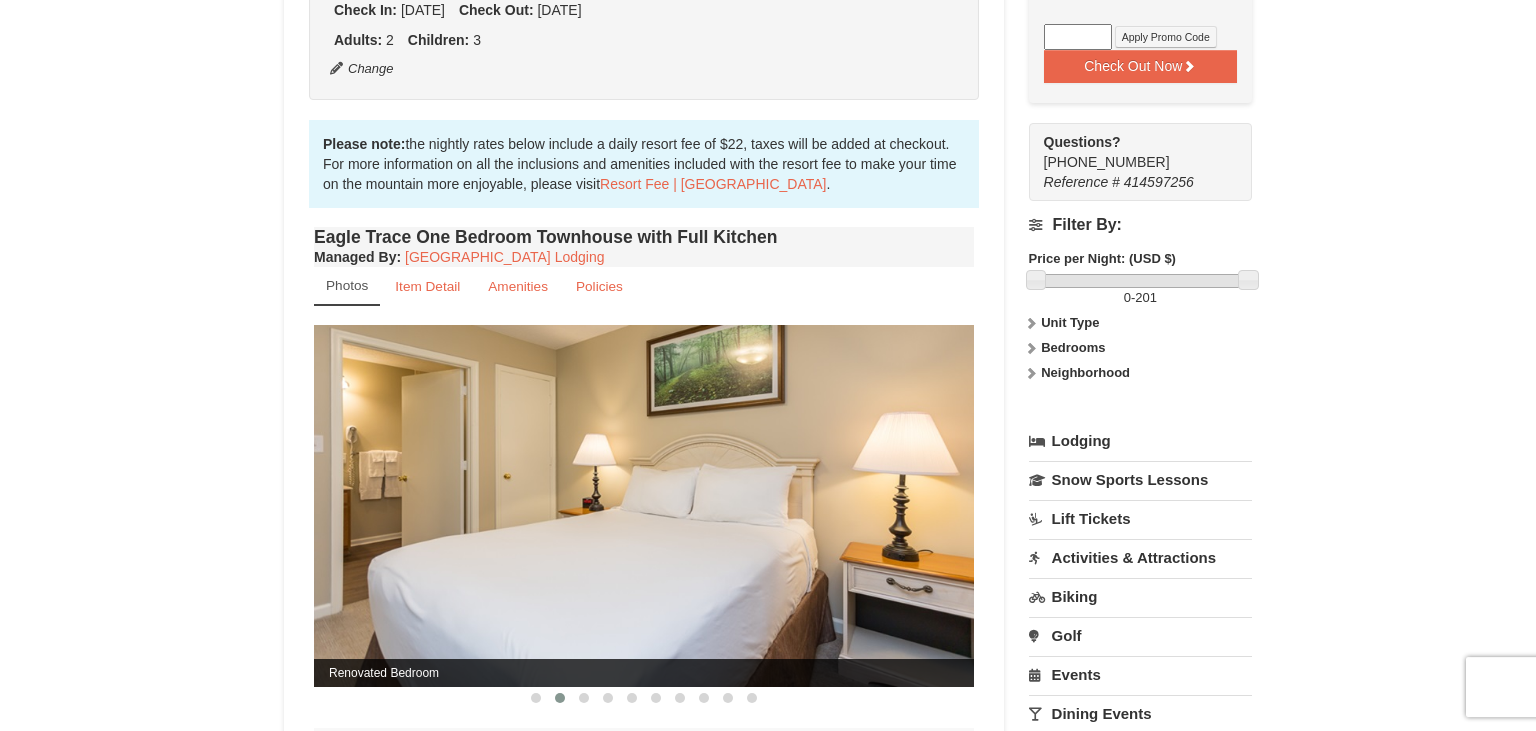 click at bounding box center [1031, 323] 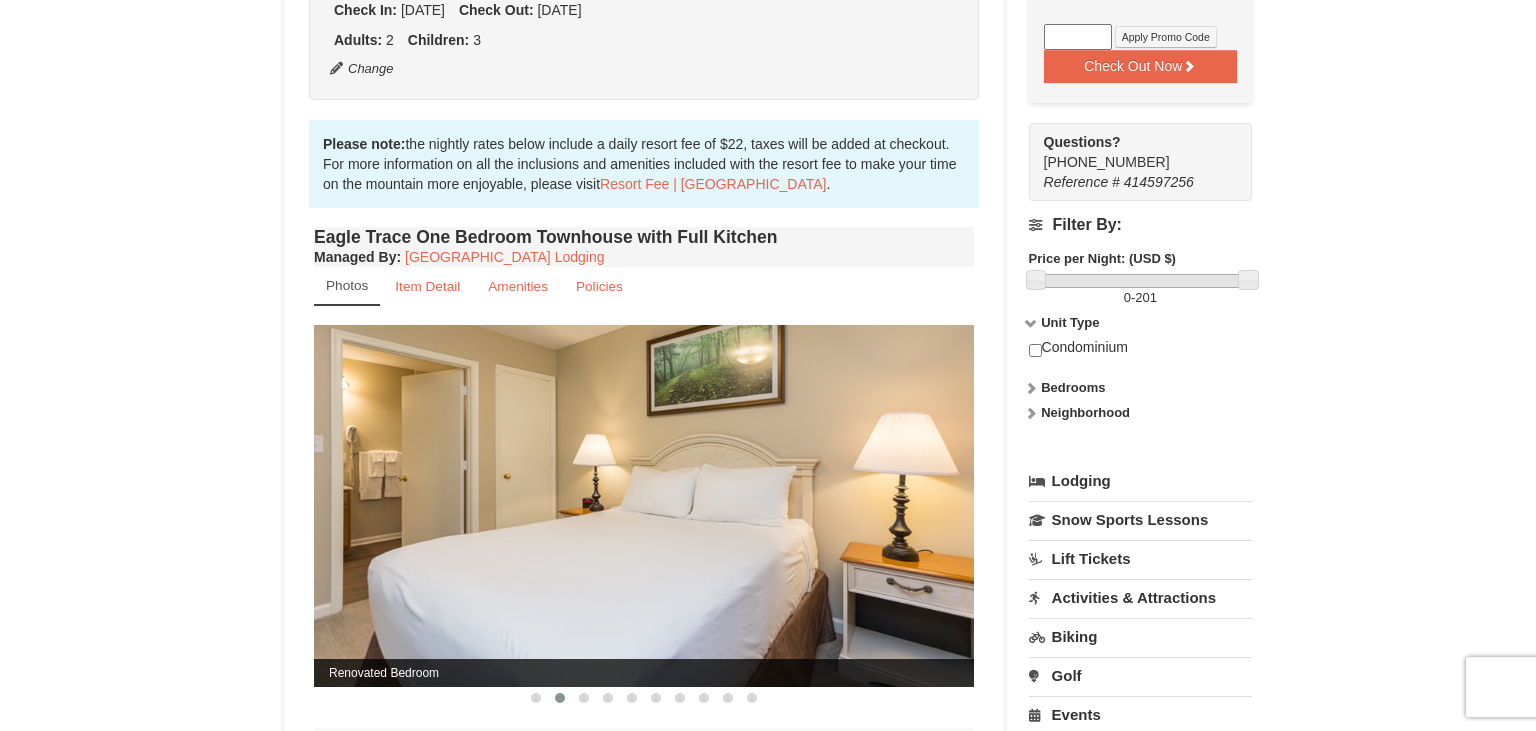 click at bounding box center (1031, 388) 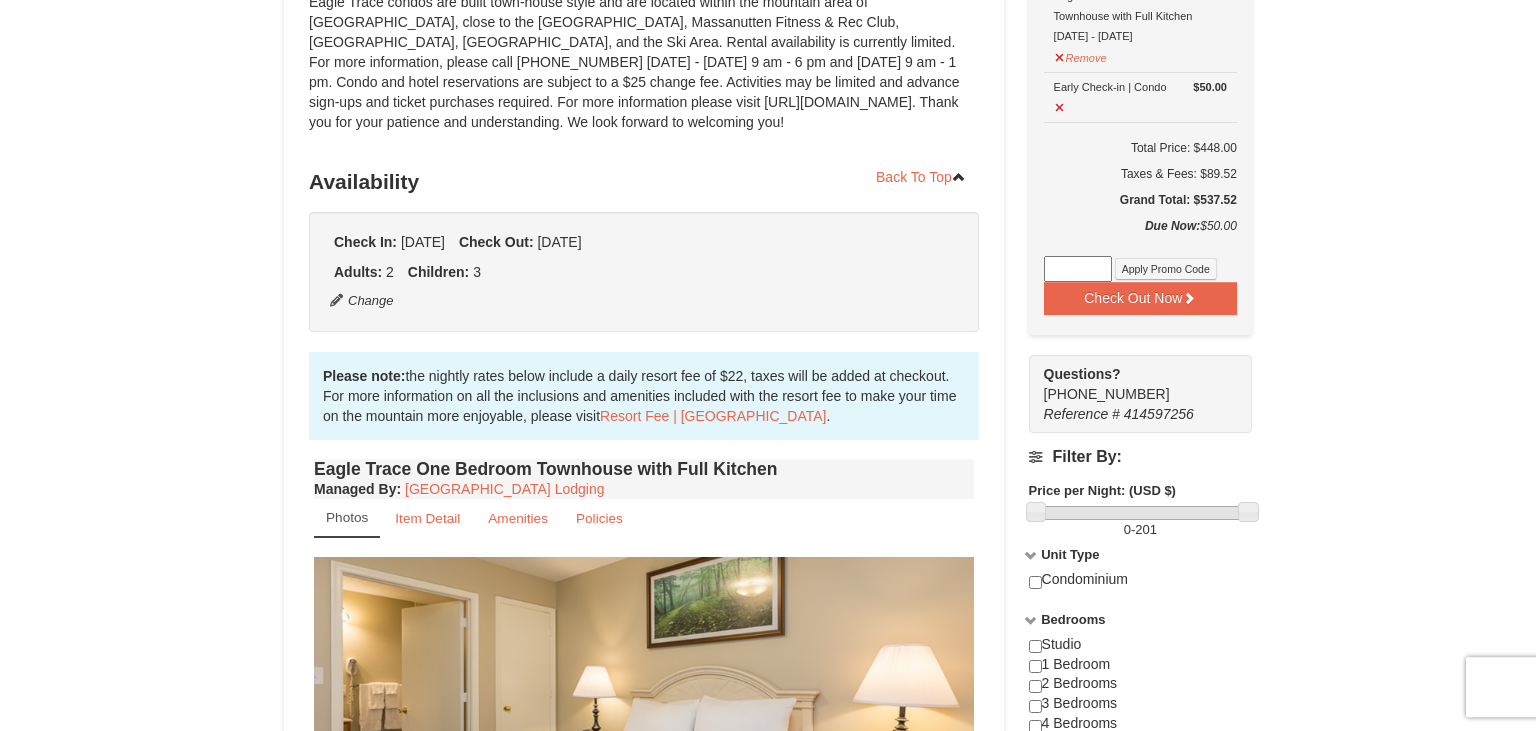 scroll, scrollTop: 109, scrollLeft: 0, axis: vertical 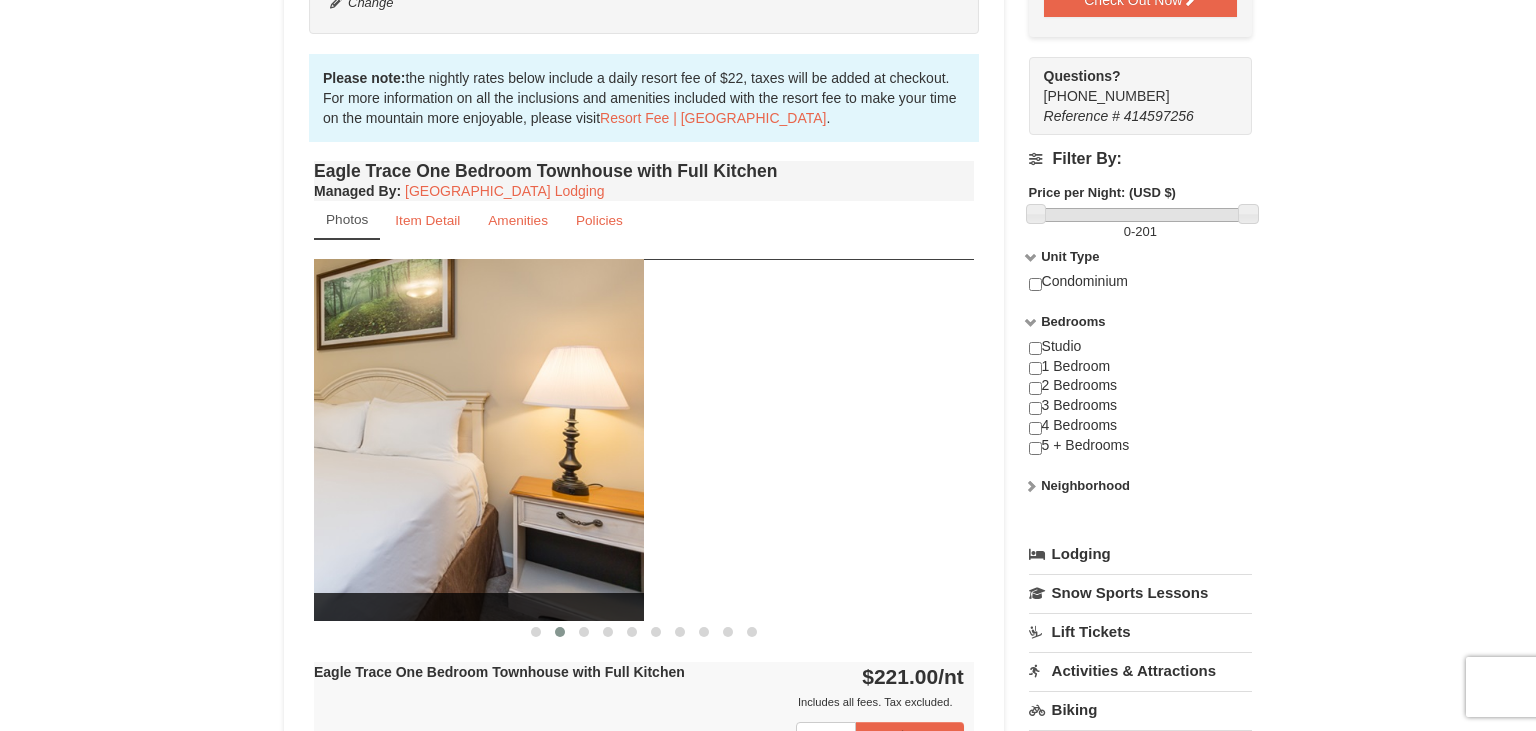 drag, startPoint x: 641, startPoint y: 286, endPoint x: 311, endPoint y: 356, distance: 337.34256 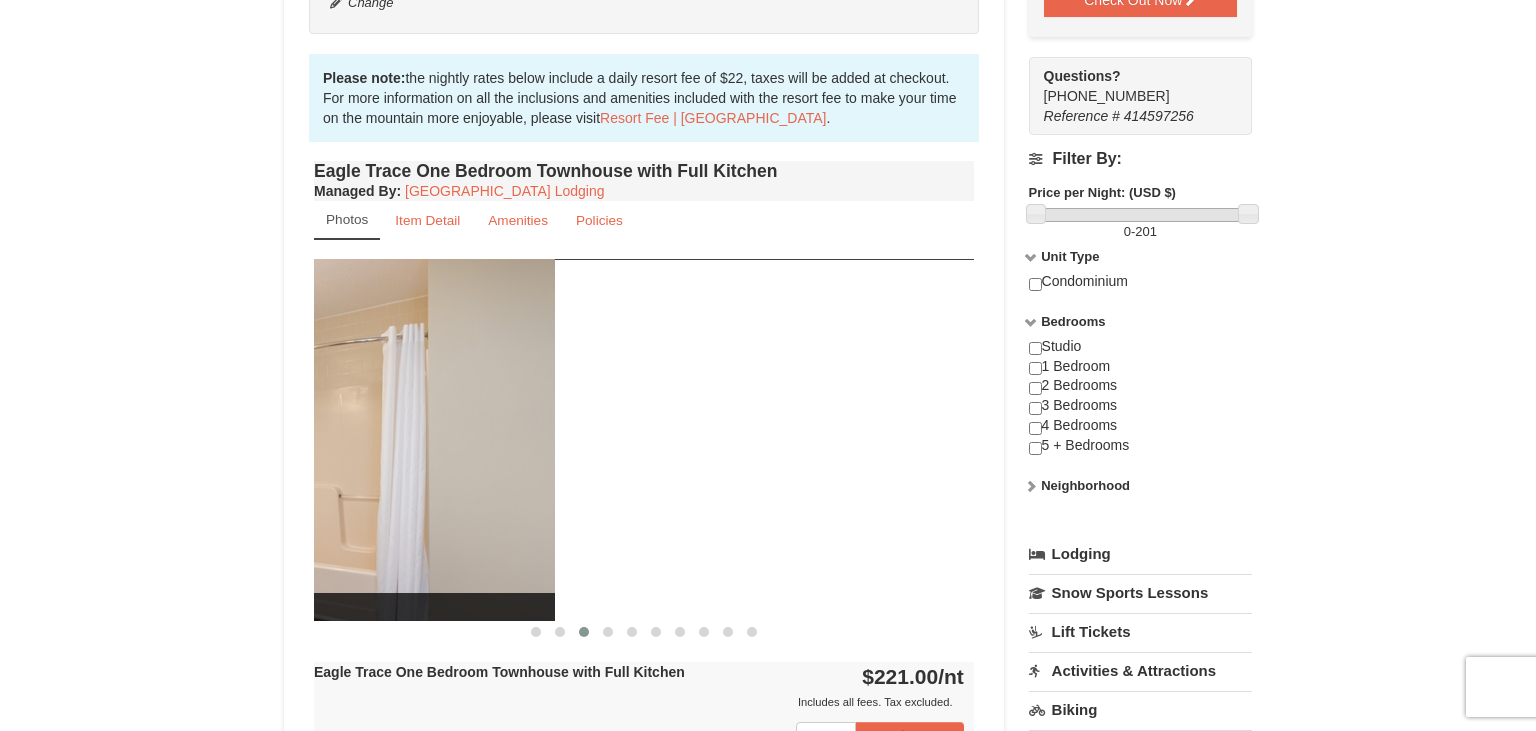 drag, startPoint x: 722, startPoint y: 462, endPoint x: 302, endPoint y: 494, distance: 421.2173 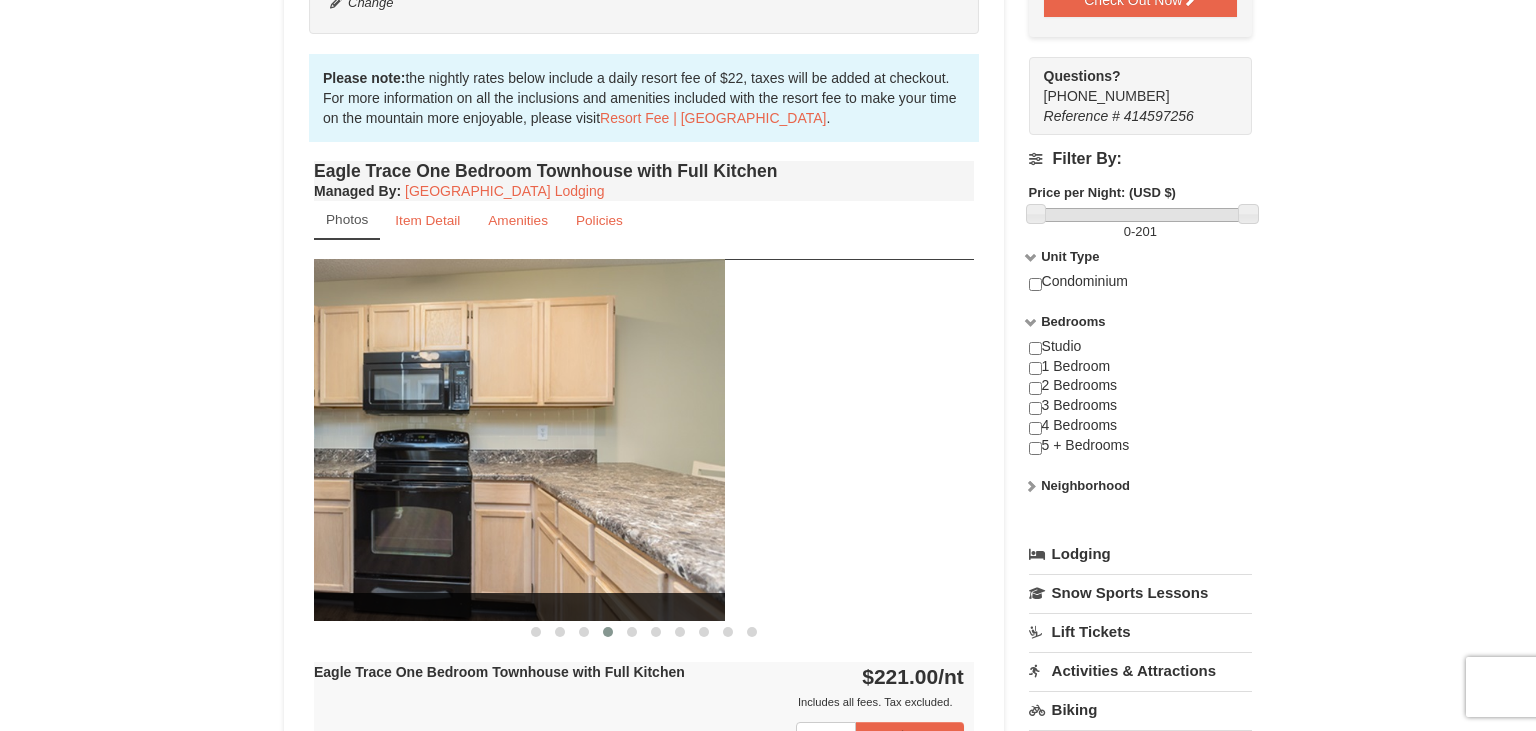 drag, startPoint x: 669, startPoint y: 494, endPoint x: 401, endPoint y: 480, distance: 268.36542 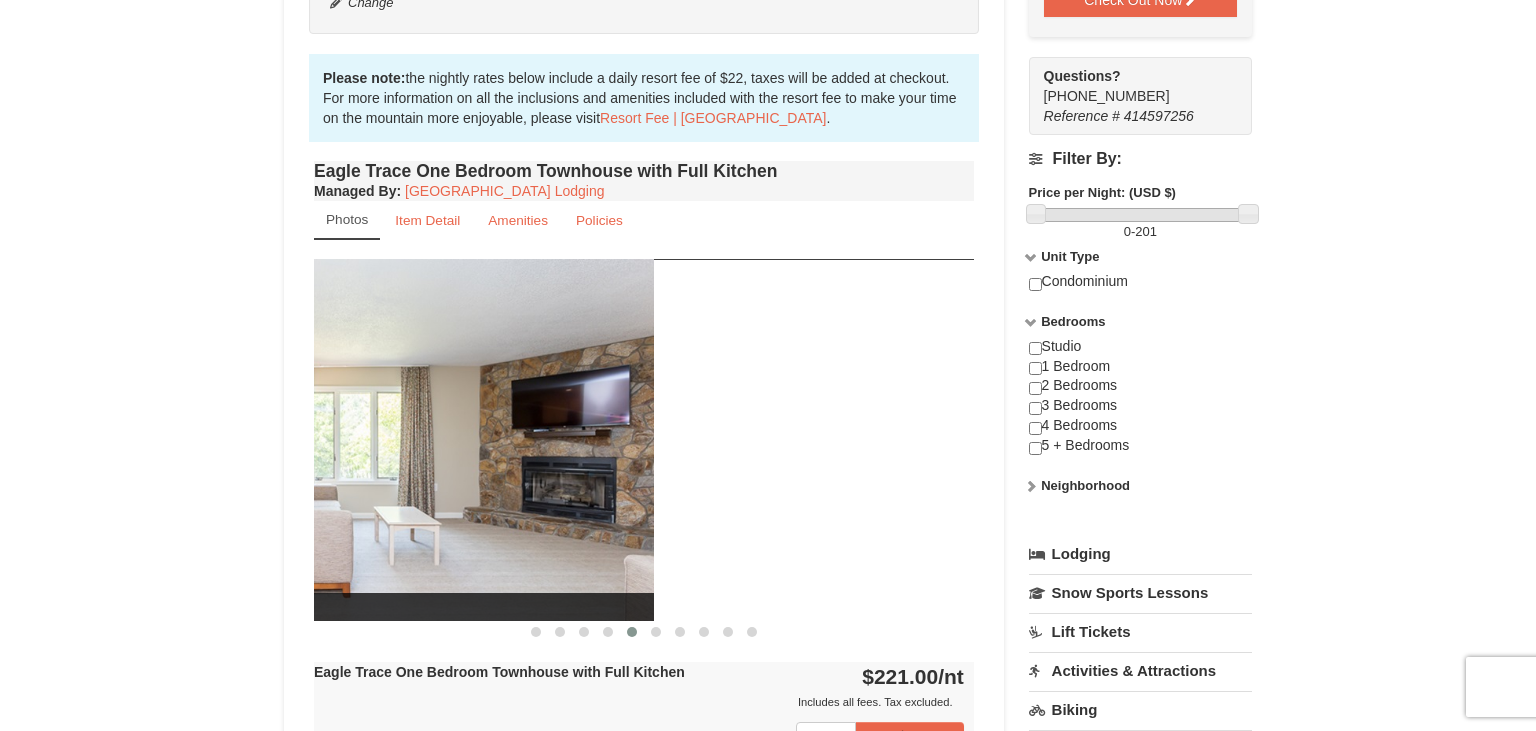 drag, startPoint x: 813, startPoint y: 487, endPoint x: 459, endPoint y: 402, distance: 364.0618 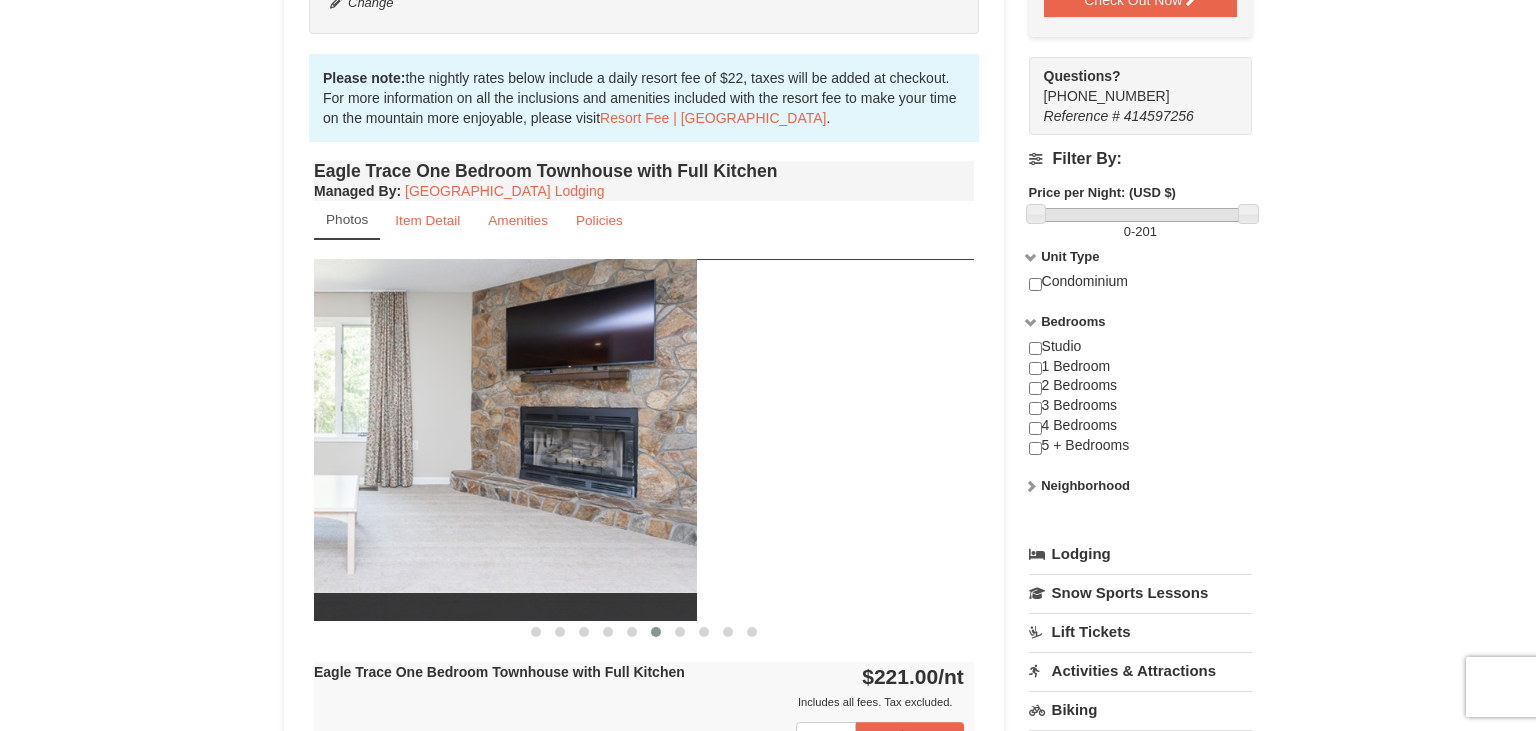 drag, startPoint x: 772, startPoint y: 438, endPoint x: 490, endPoint y: 400, distance: 284.54877 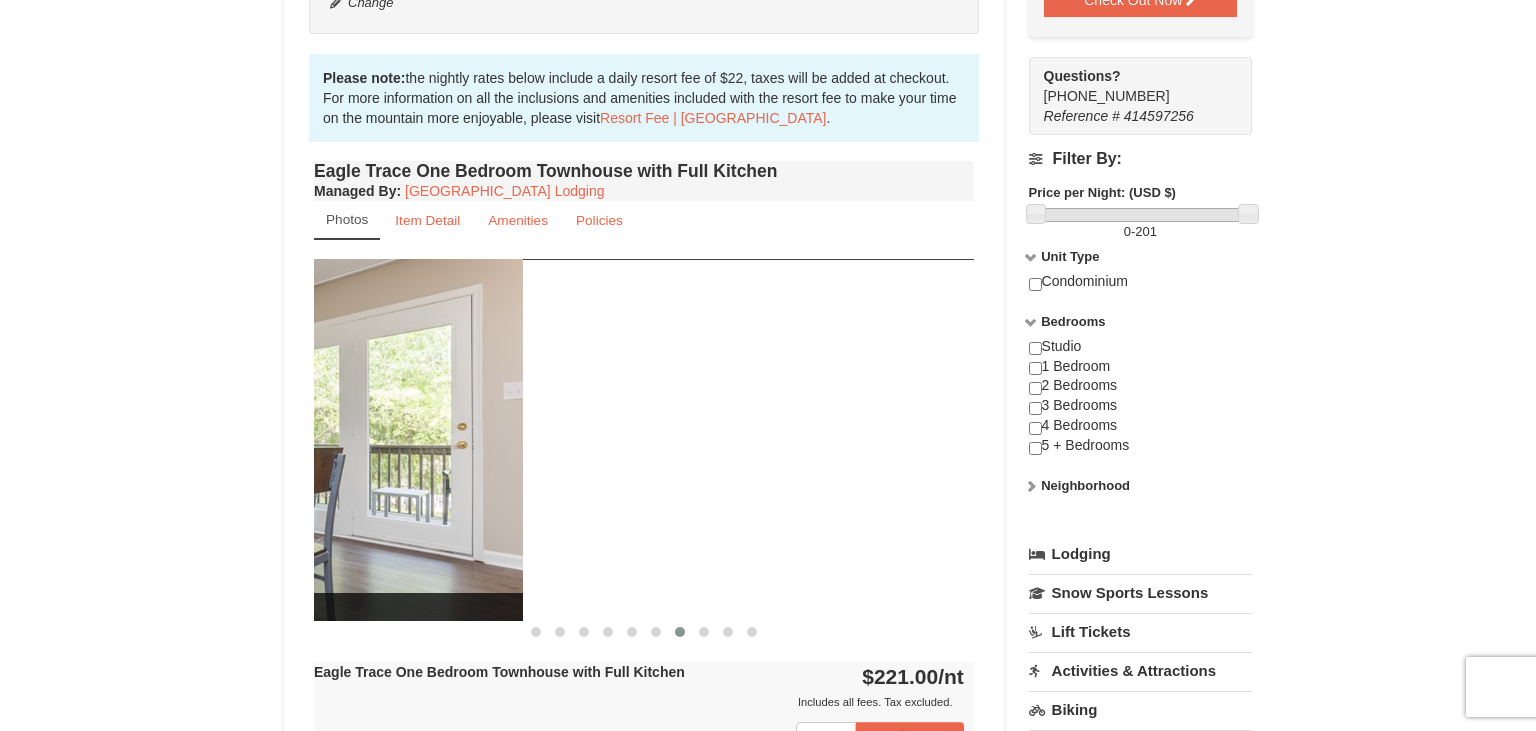 drag, startPoint x: 899, startPoint y: 421, endPoint x: 387, endPoint y: 428, distance: 512.04785 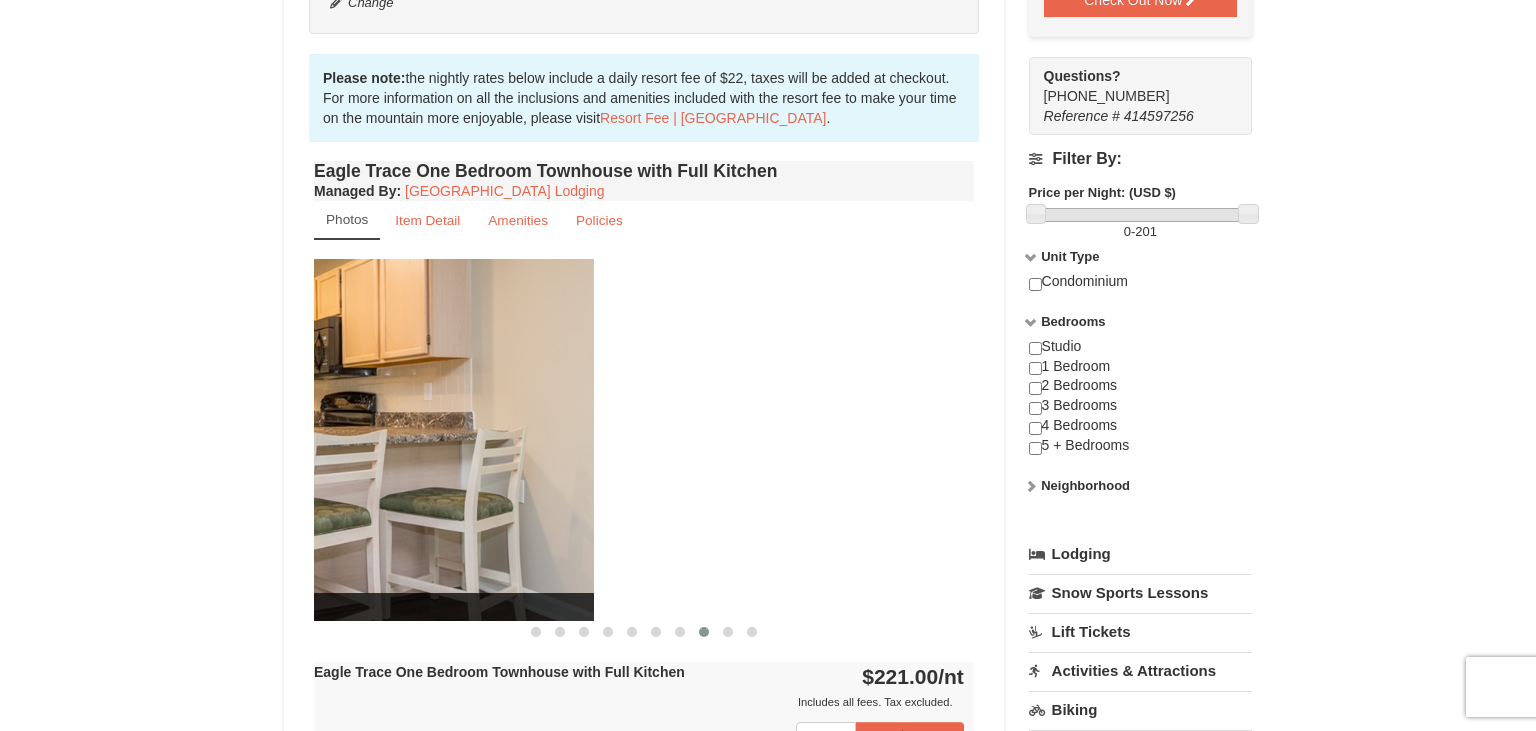 drag, startPoint x: 619, startPoint y: 478, endPoint x: 239, endPoint y: 434, distance: 382.53888 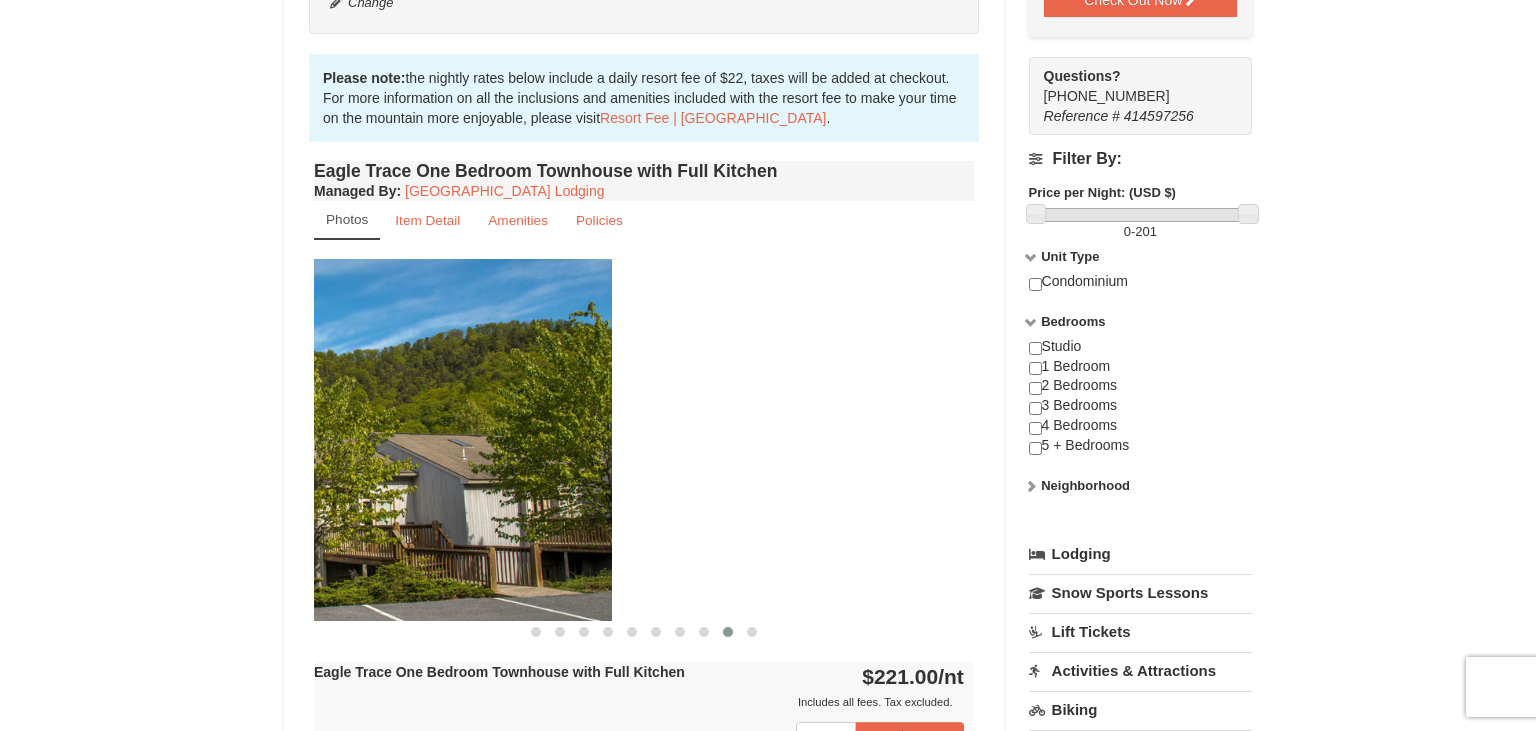 drag, startPoint x: 807, startPoint y: 443, endPoint x: 196, endPoint y: 519, distance: 615.70856 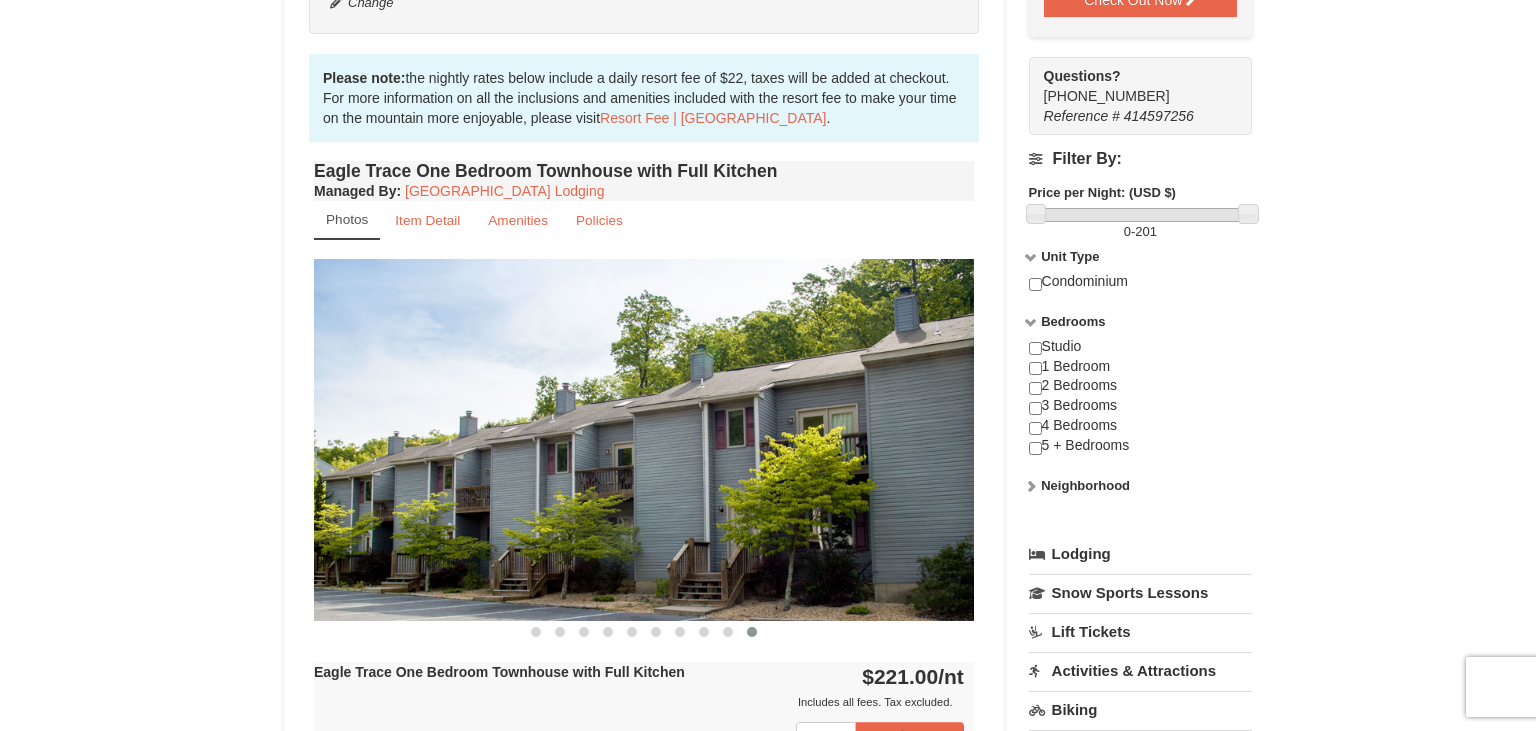 drag, startPoint x: 794, startPoint y: 527, endPoint x: 387, endPoint y: 511, distance: 407.31436 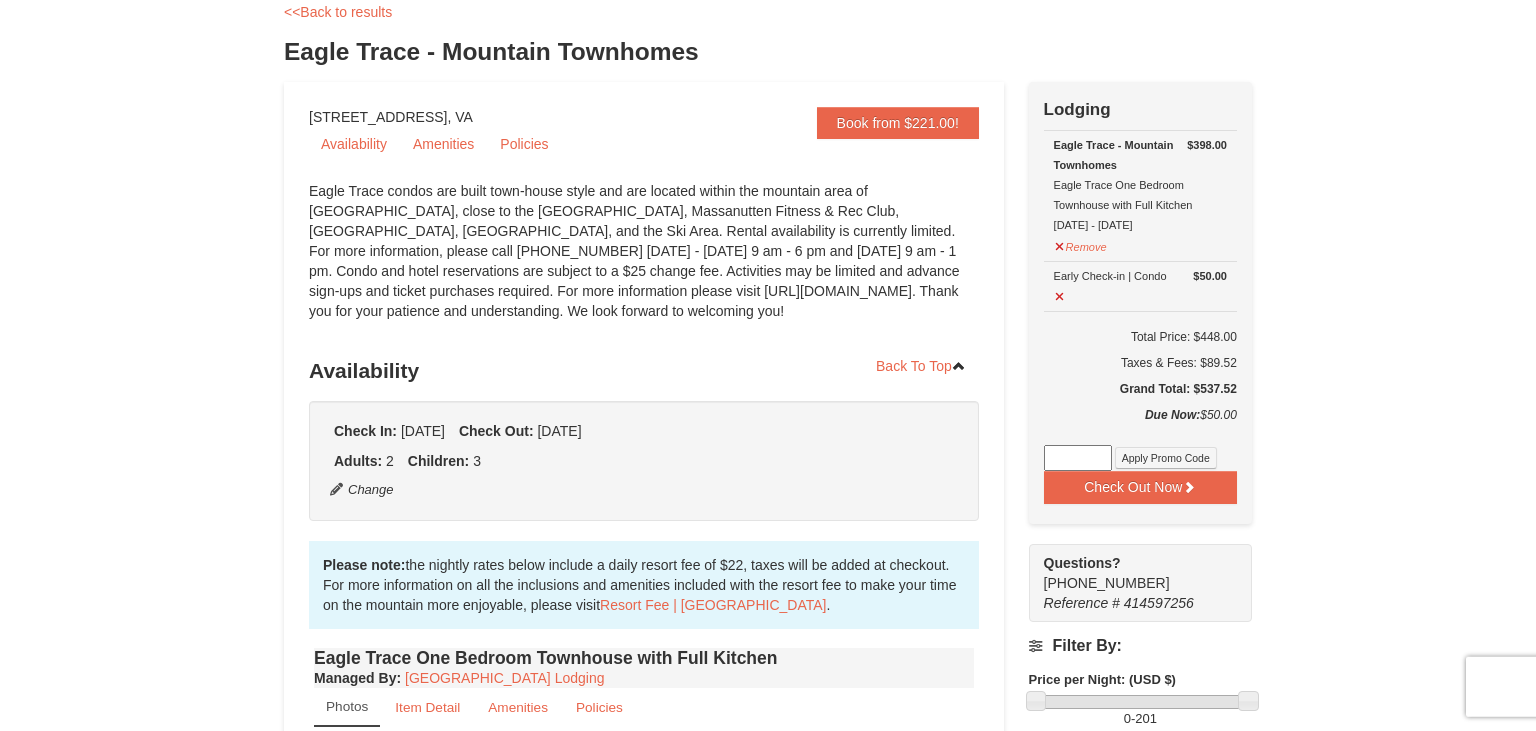 scroll, scrollTop: 61, scrollLeft: 0, axis: vertical 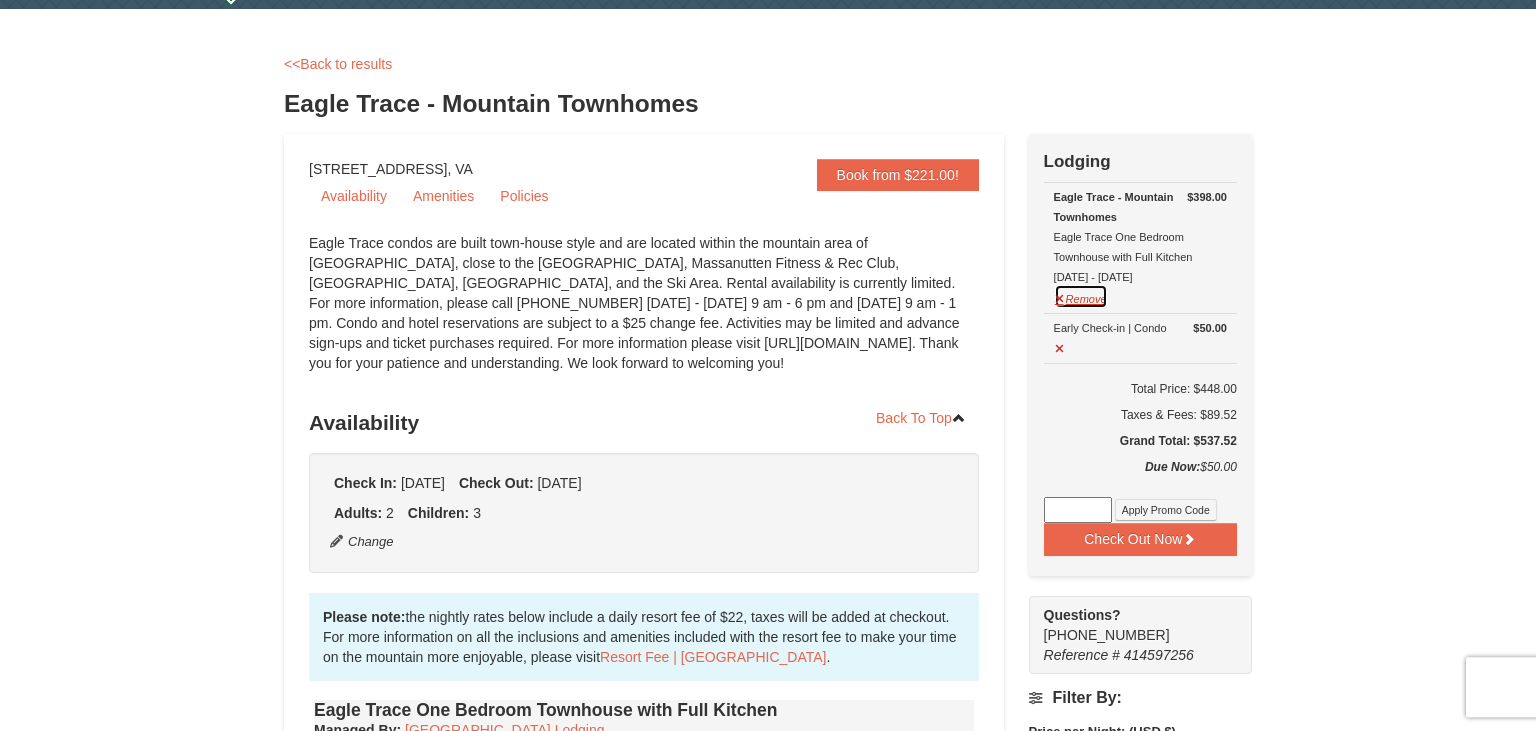 click on "Remove" at bounding box center (1081, 296) 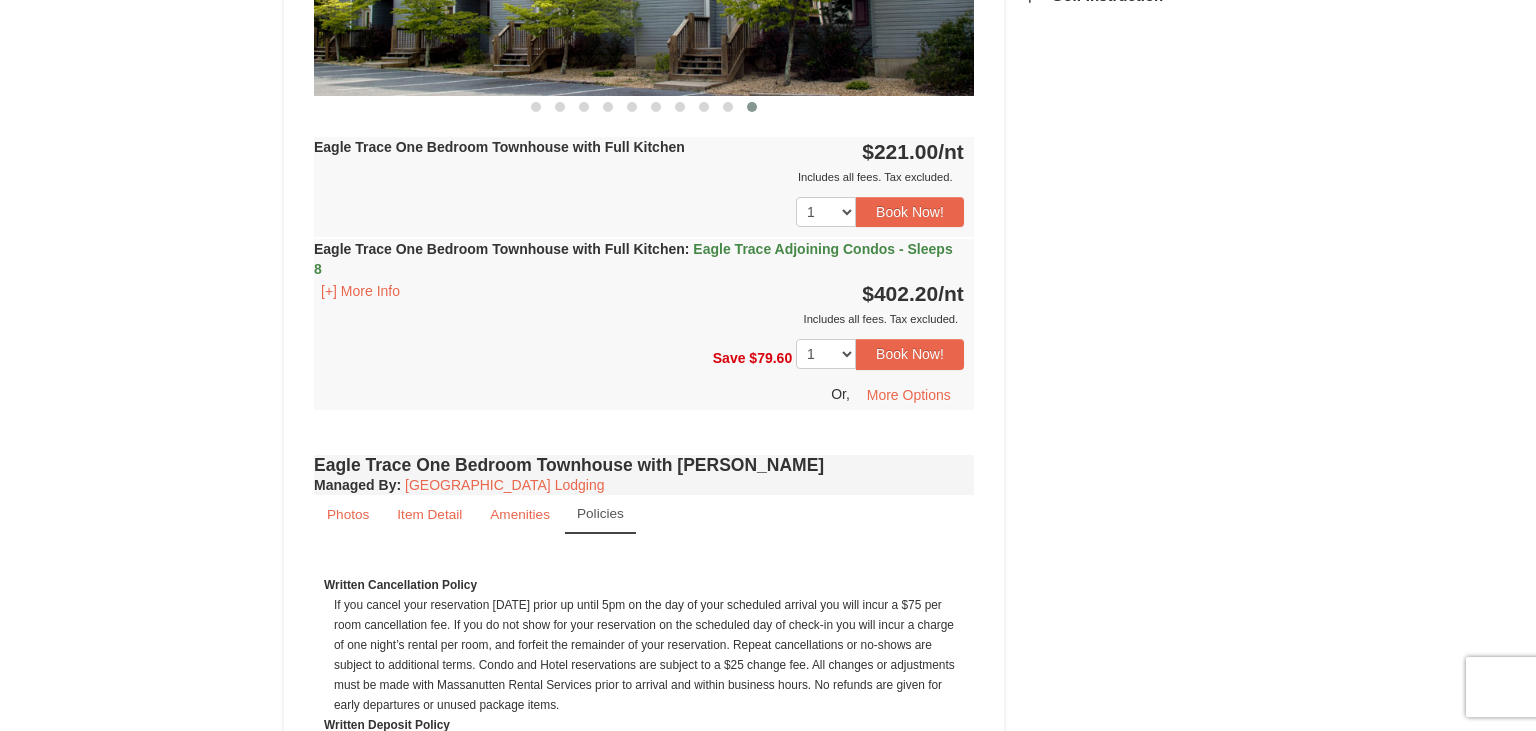 scroll, scrollTop: 1086, scrollLeft: 0, axis: vertical 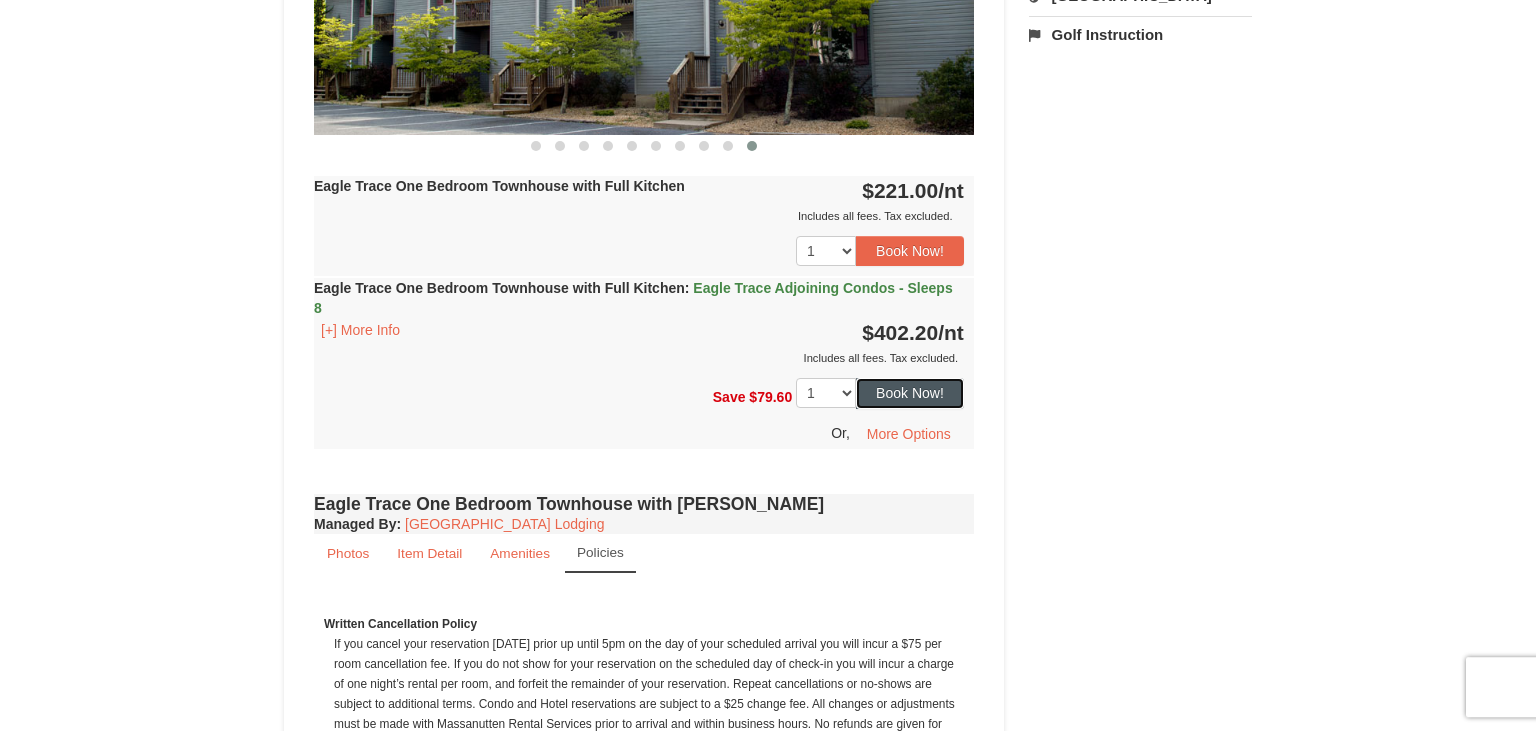 click on "Book Now!" at bounding box center [910, 393] 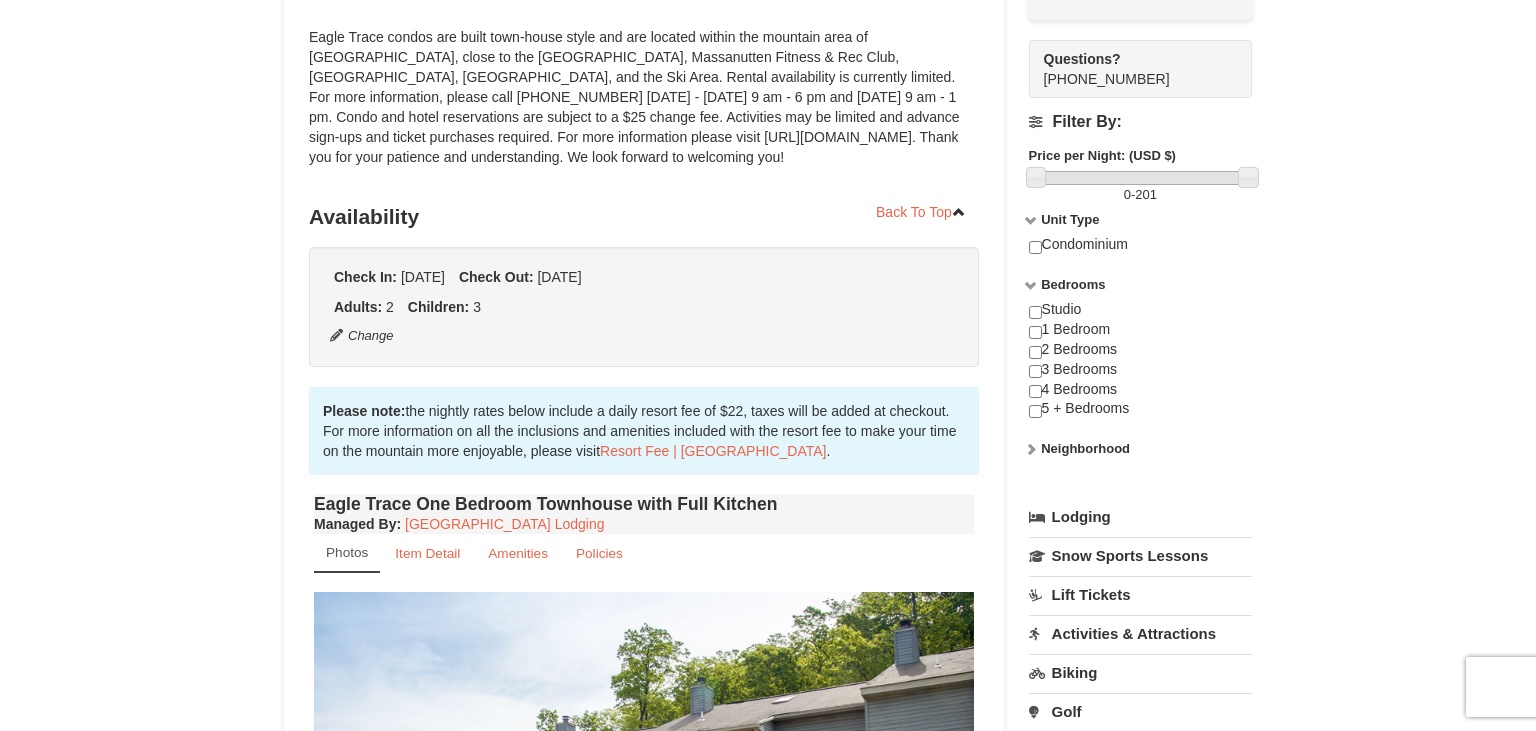 scroll, scrollTop: 195, scrollLeft: 0, axis: vertical 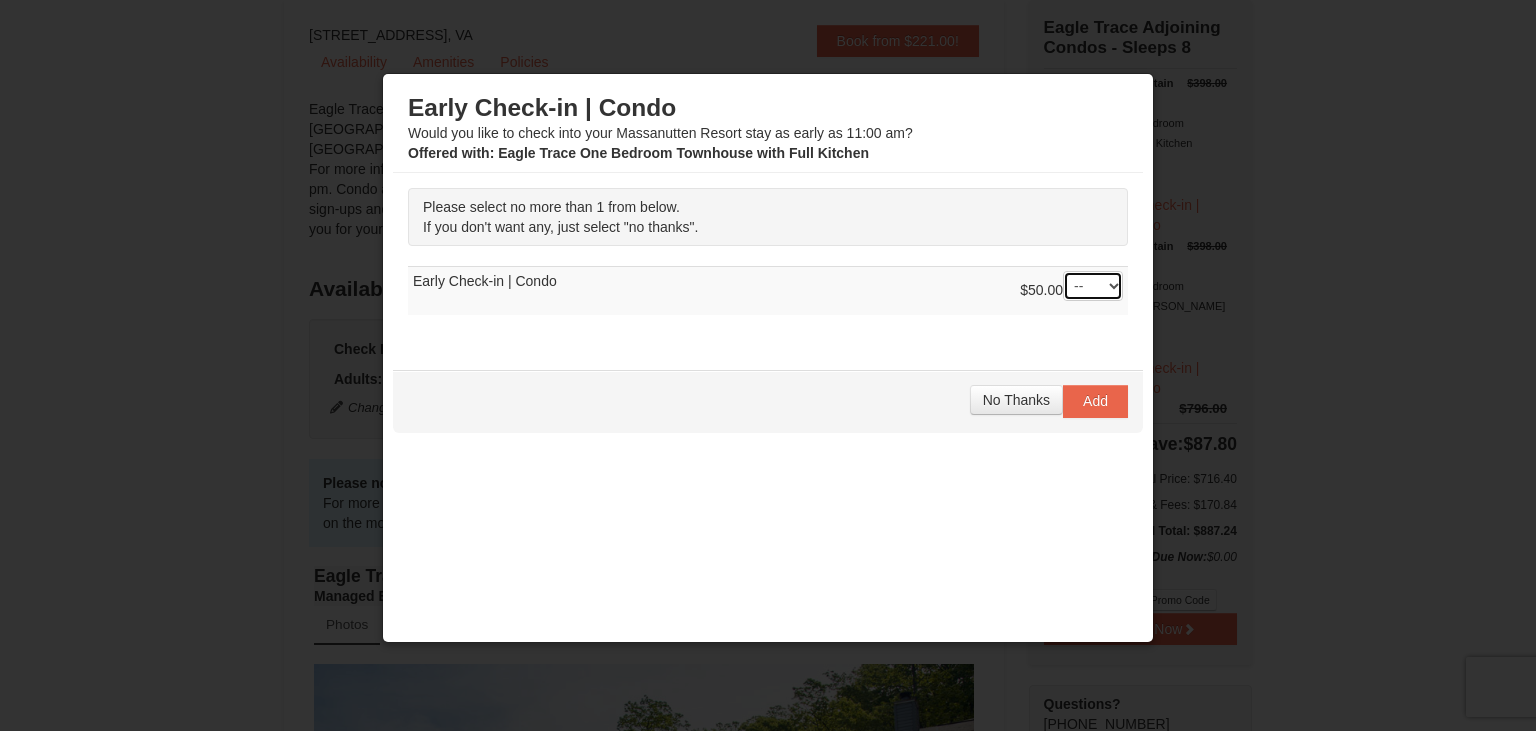 click on "--
01" at bounding box center [1093, 286] 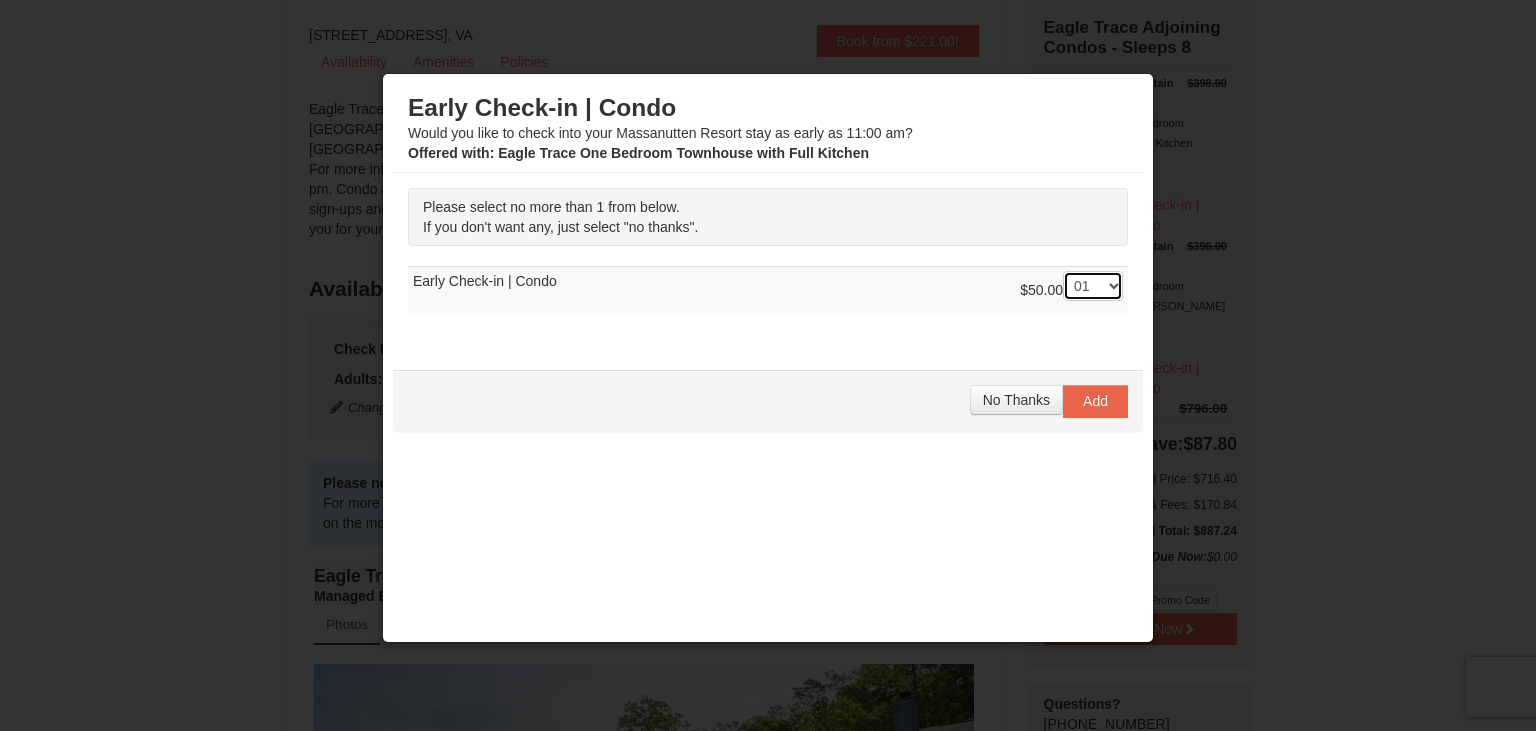click on "01" at bounding box center [0, 0] 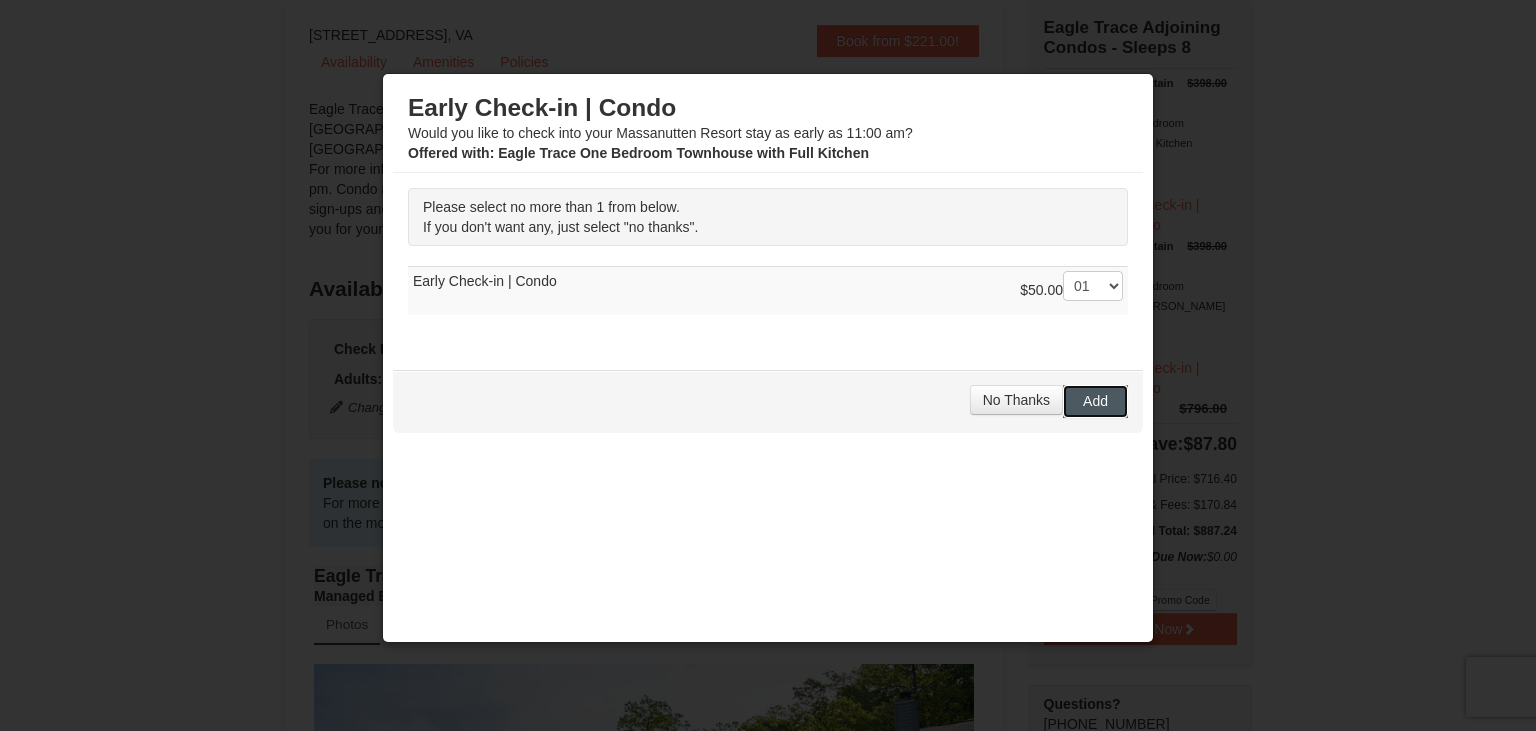 click on "Add" at bounding box center [1095, 401] 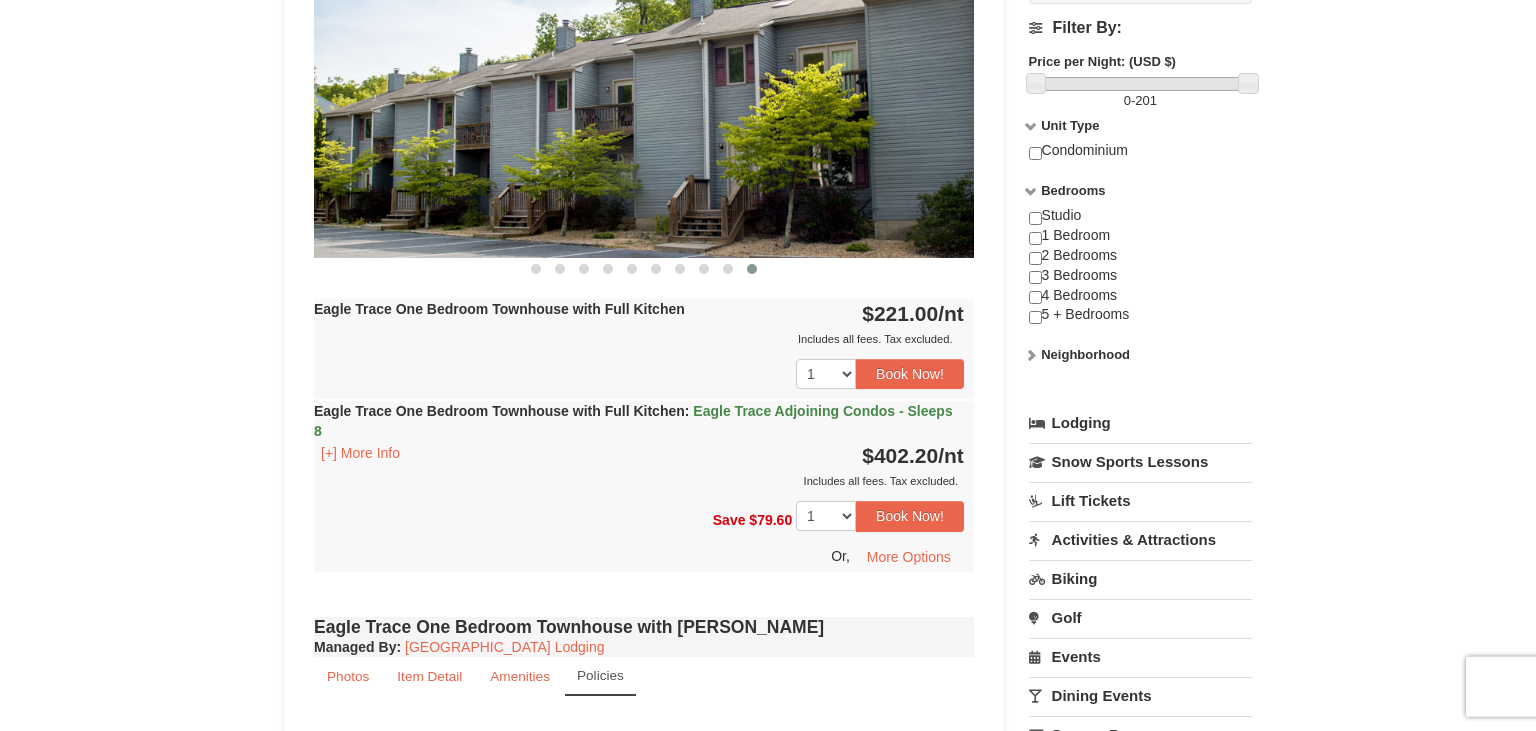 scroll, scrollTop: 968, scrollLeft: 0, axis: vertical 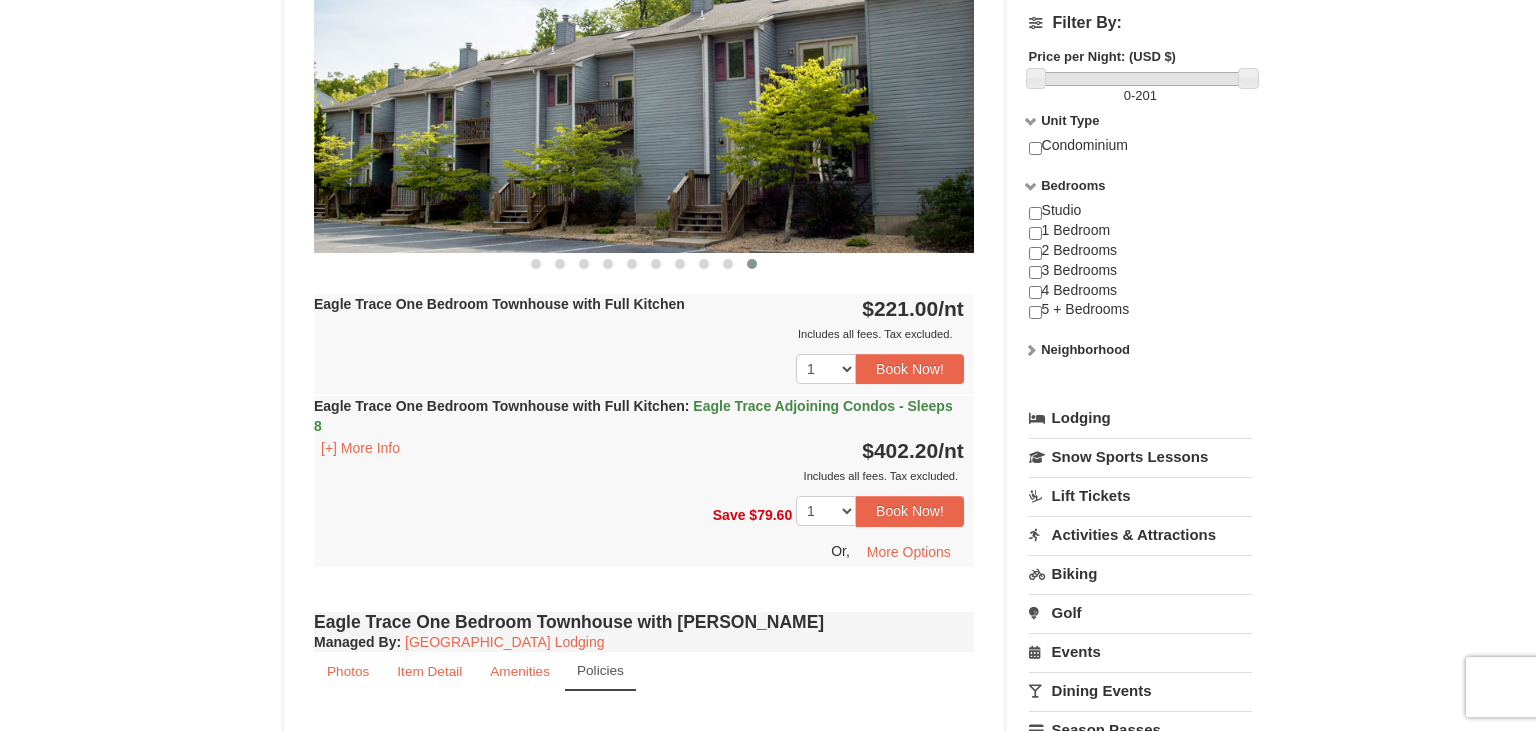 click on "Eagle Trace Adjoining Condos - Sleeps 8" at bounding box center [633, 416] 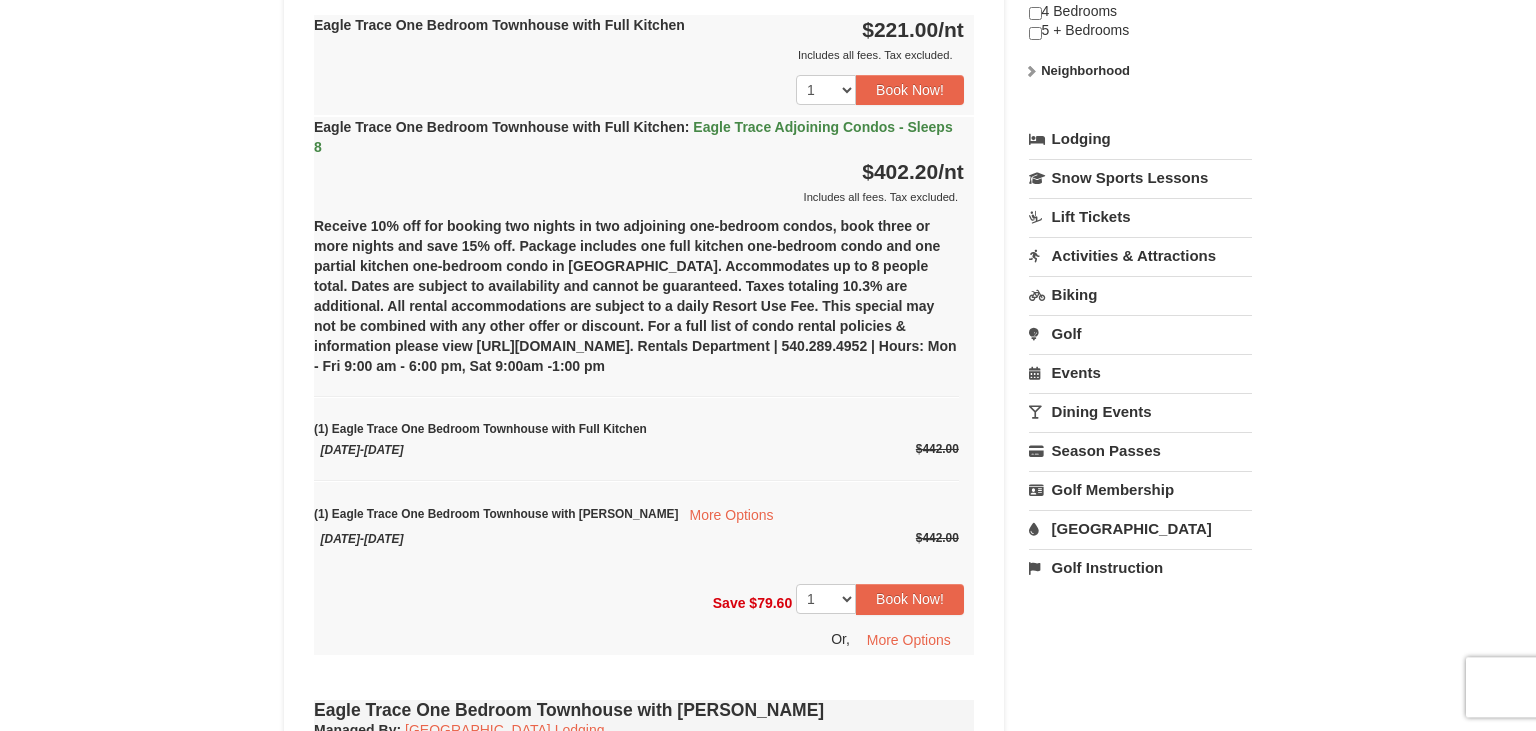 scroll, scrollTop: 1295, scrollLeft: 0, axis: vertical 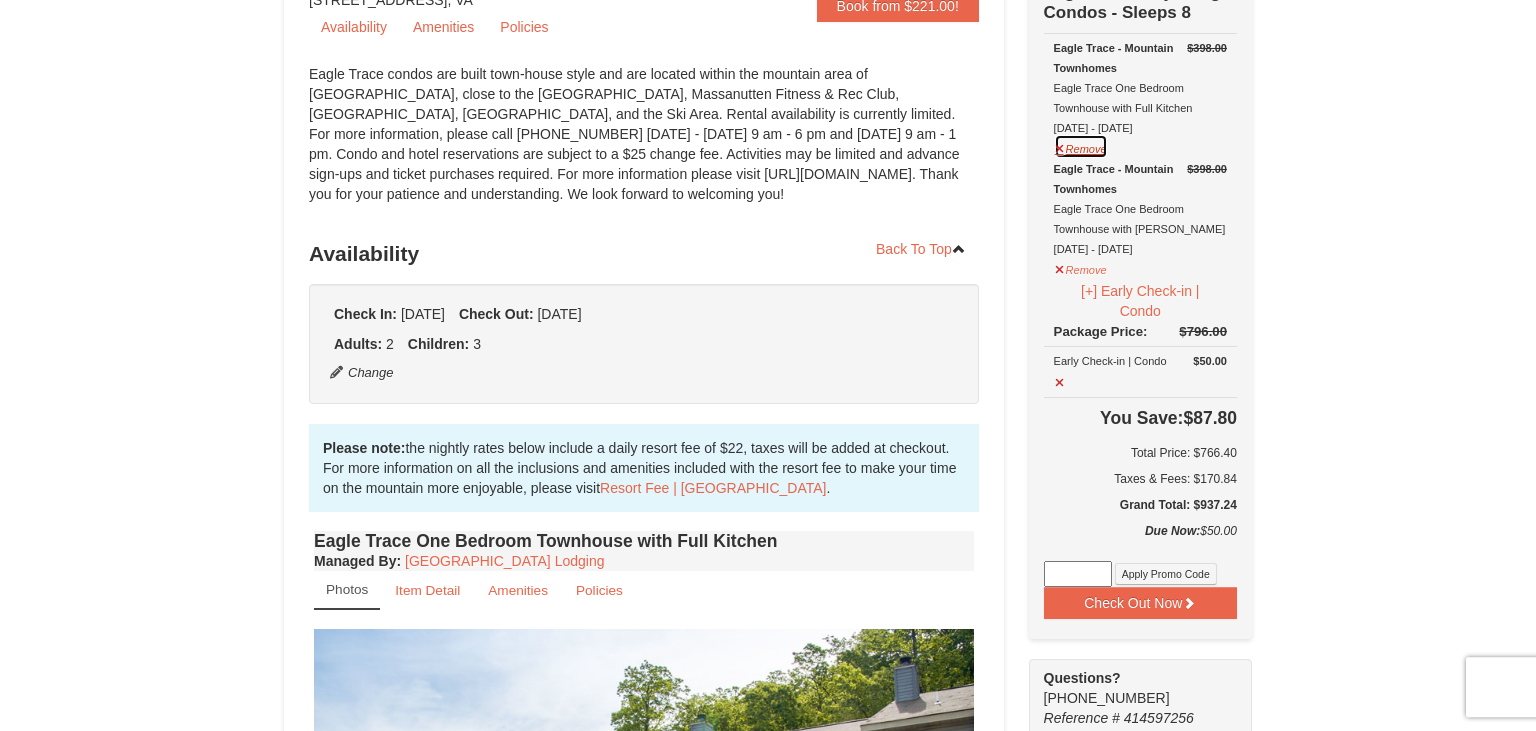 click on "Remove" at bounding box center [1081, 146] 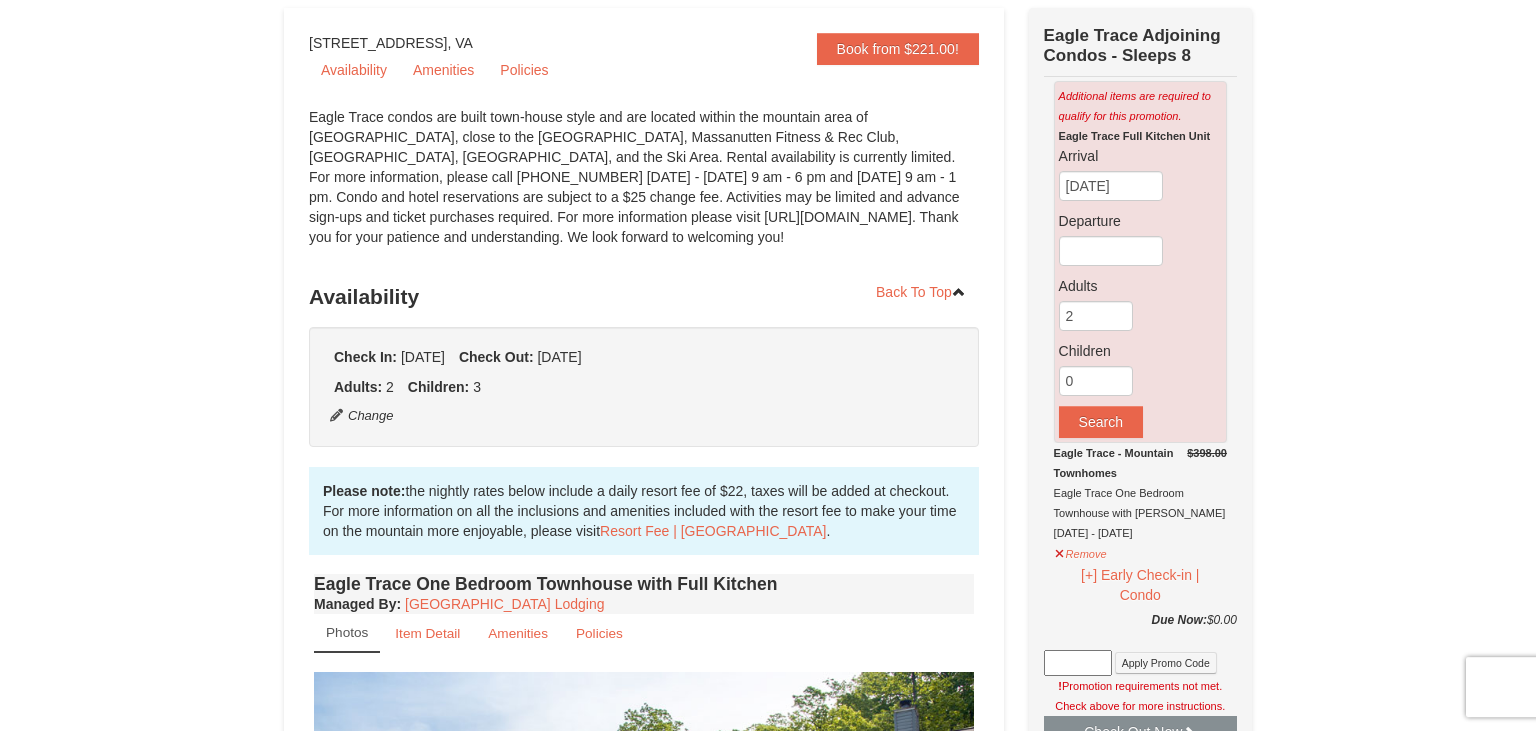 scroll, scrollTop: 249, scrollLeft: 0, axis: vertical 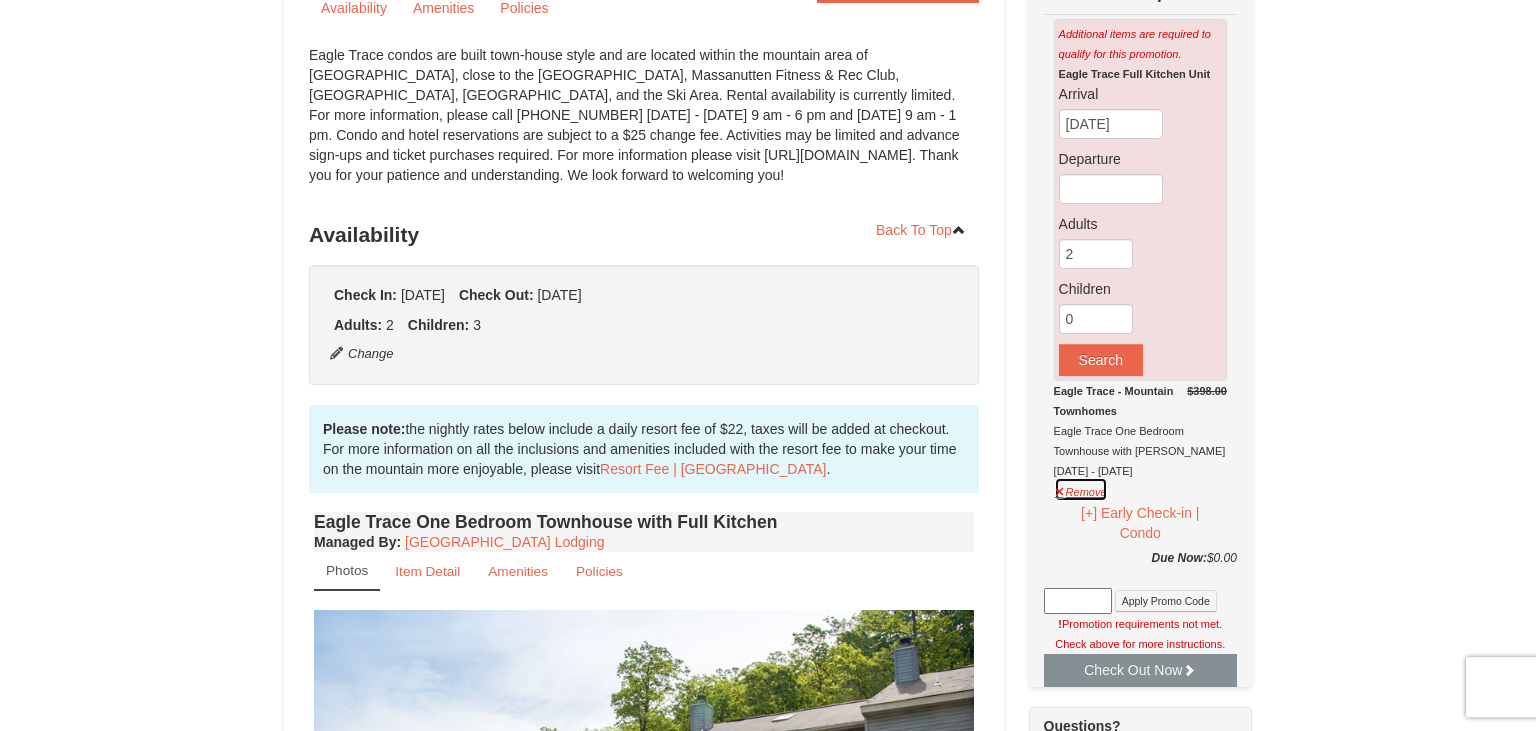 click on "Remove" at bounding box center (1081, 489) 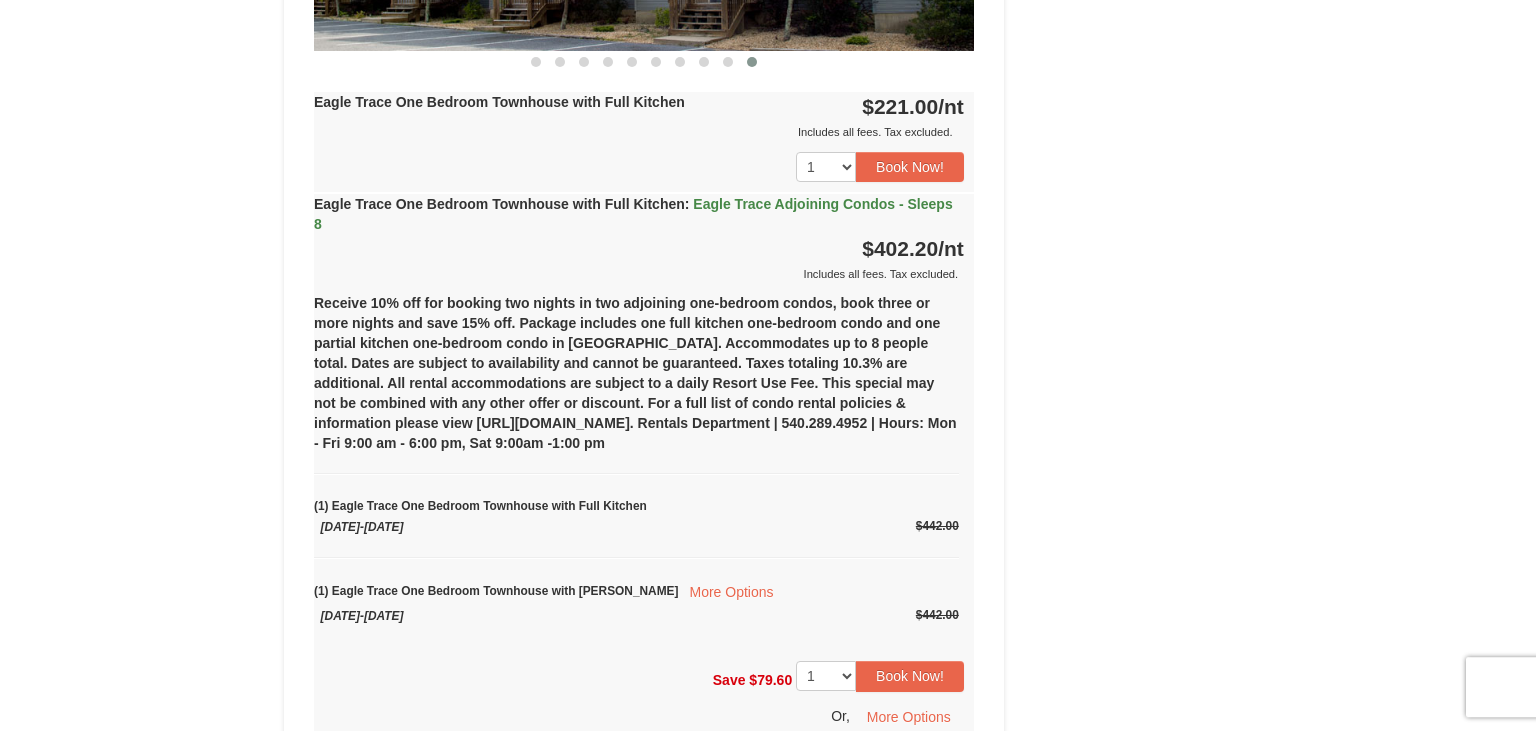 scroll, scrollTop: 1175, scrollLeft: 0, axis: vertical 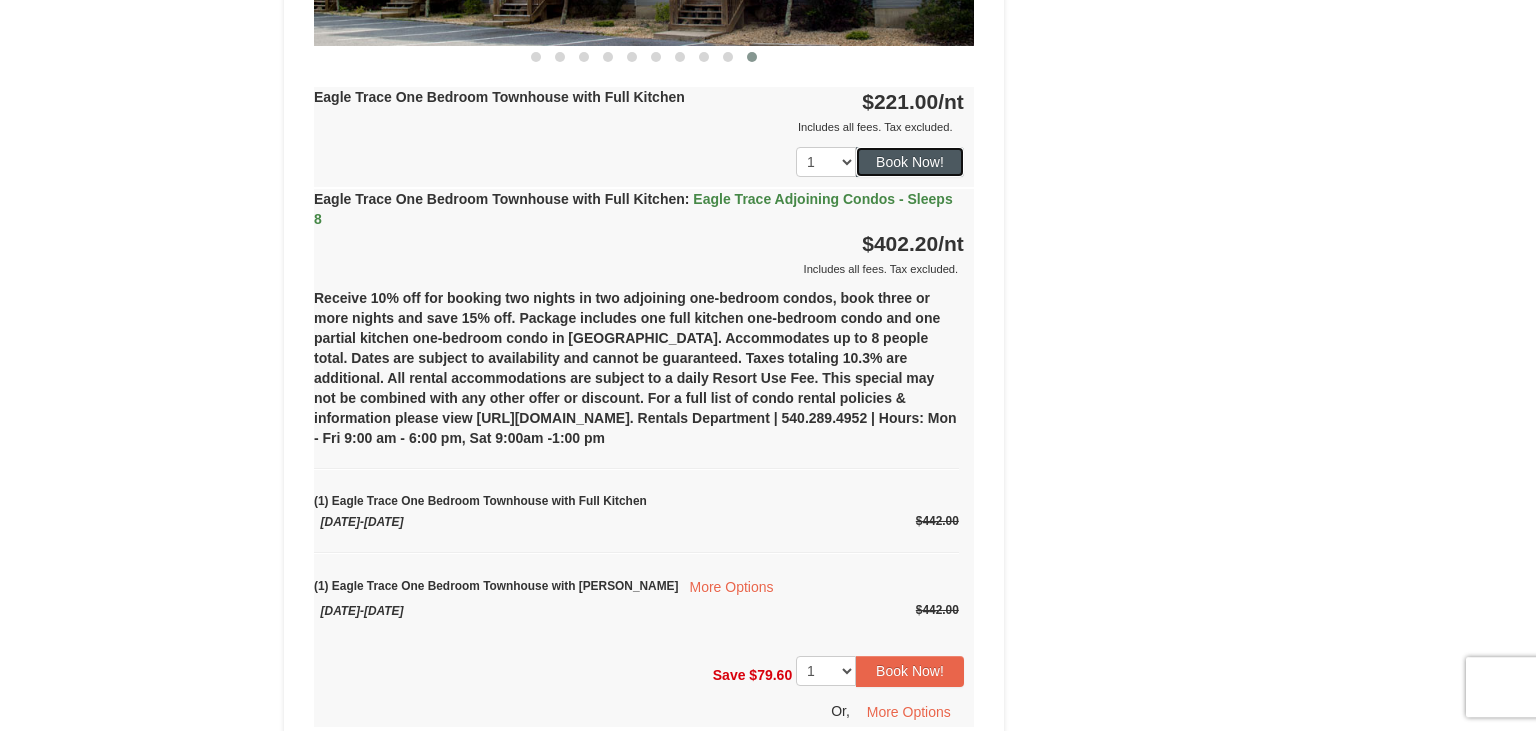 click on "Book Now!" at bounding box center (910, 162) 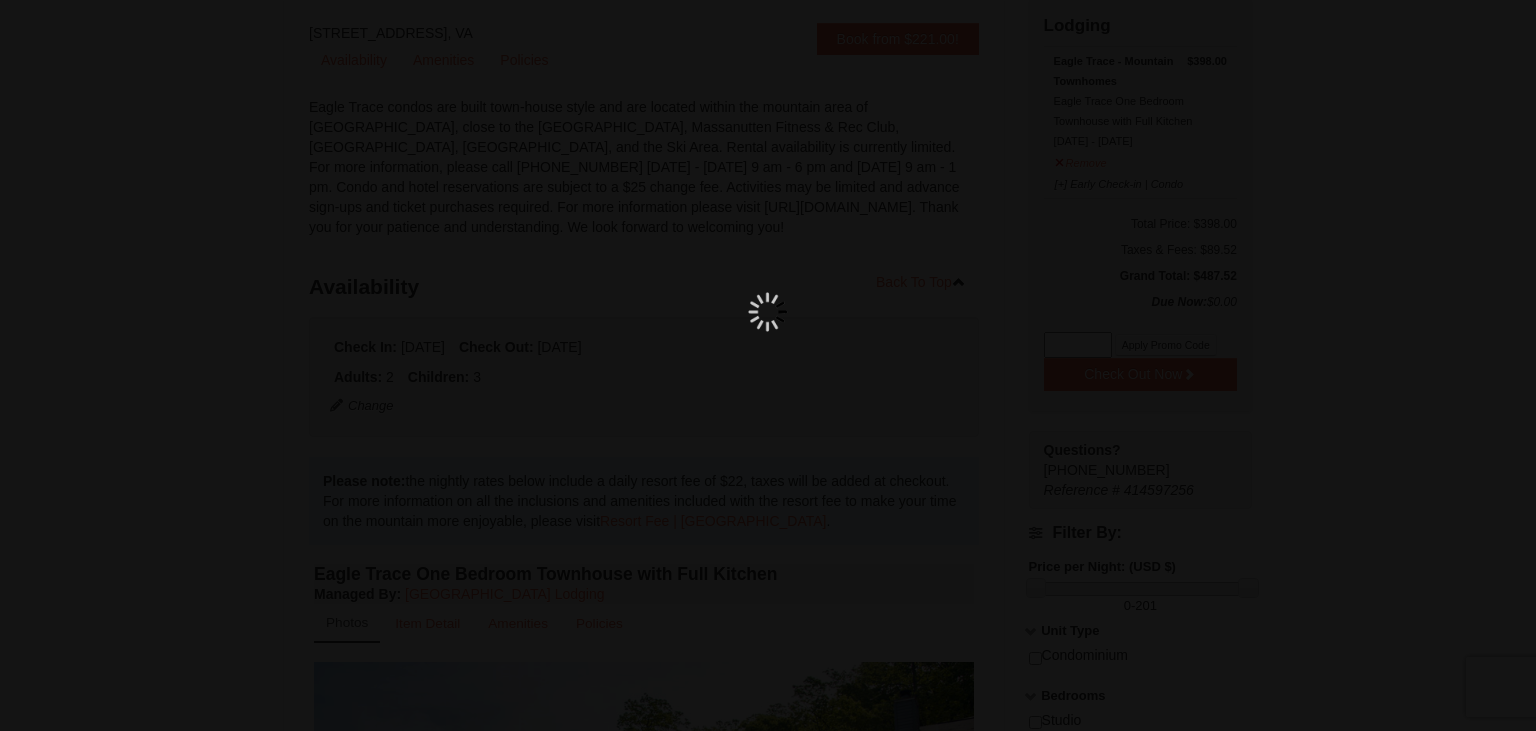 scroll, scrollTop: 195, scrollLeft: 0, axis: vertical 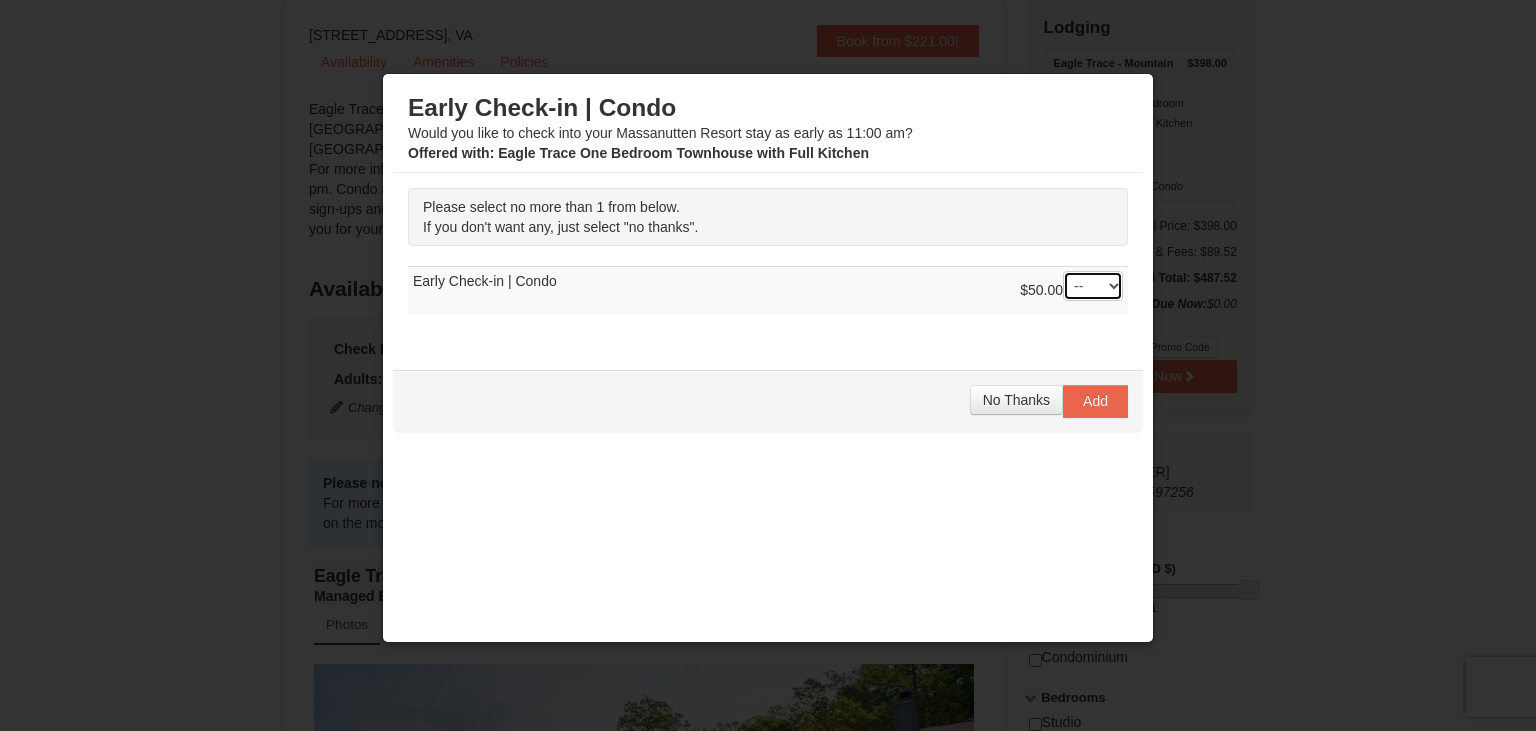 click on "--
01" at bounding box center [1093, 286] 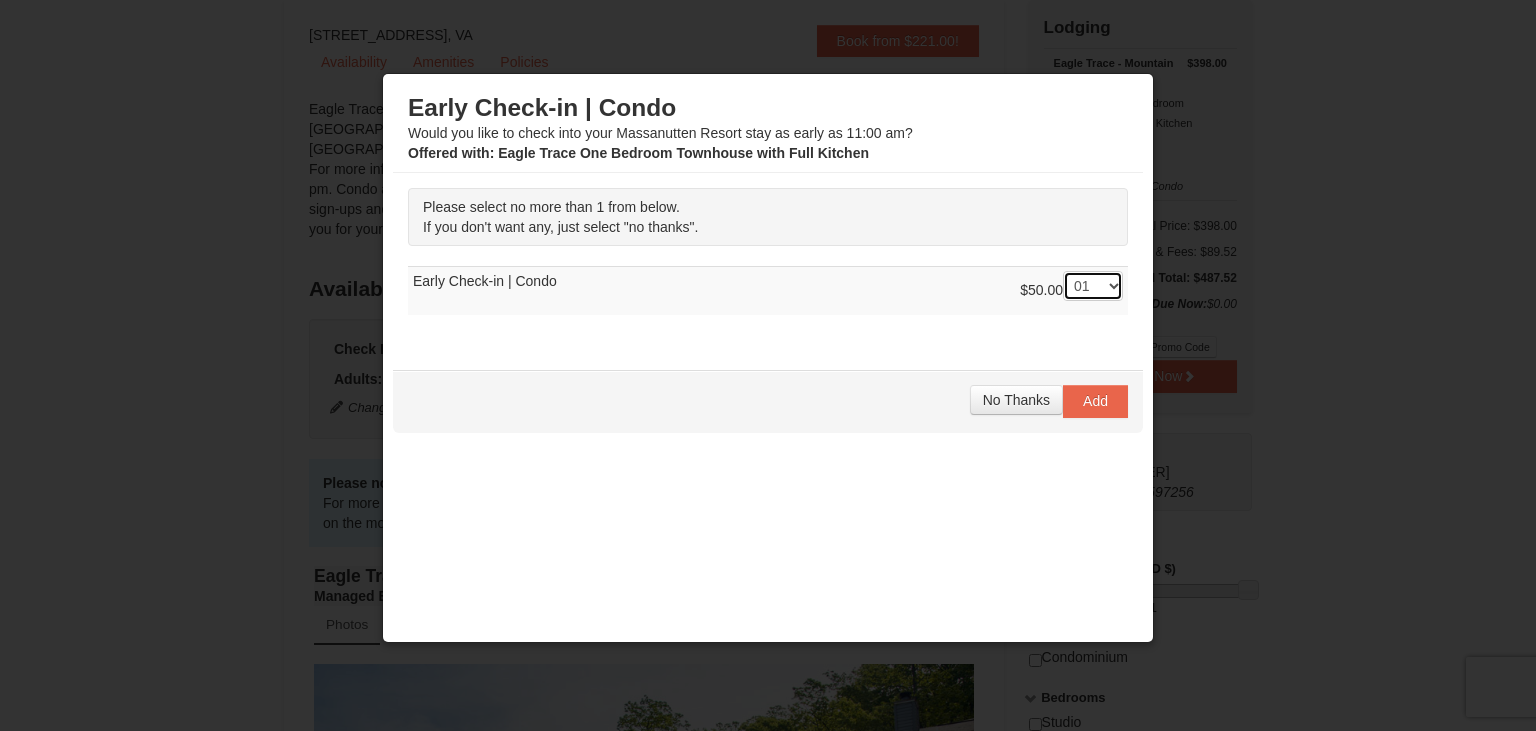 click on "01" at bounding box center (0, 0) 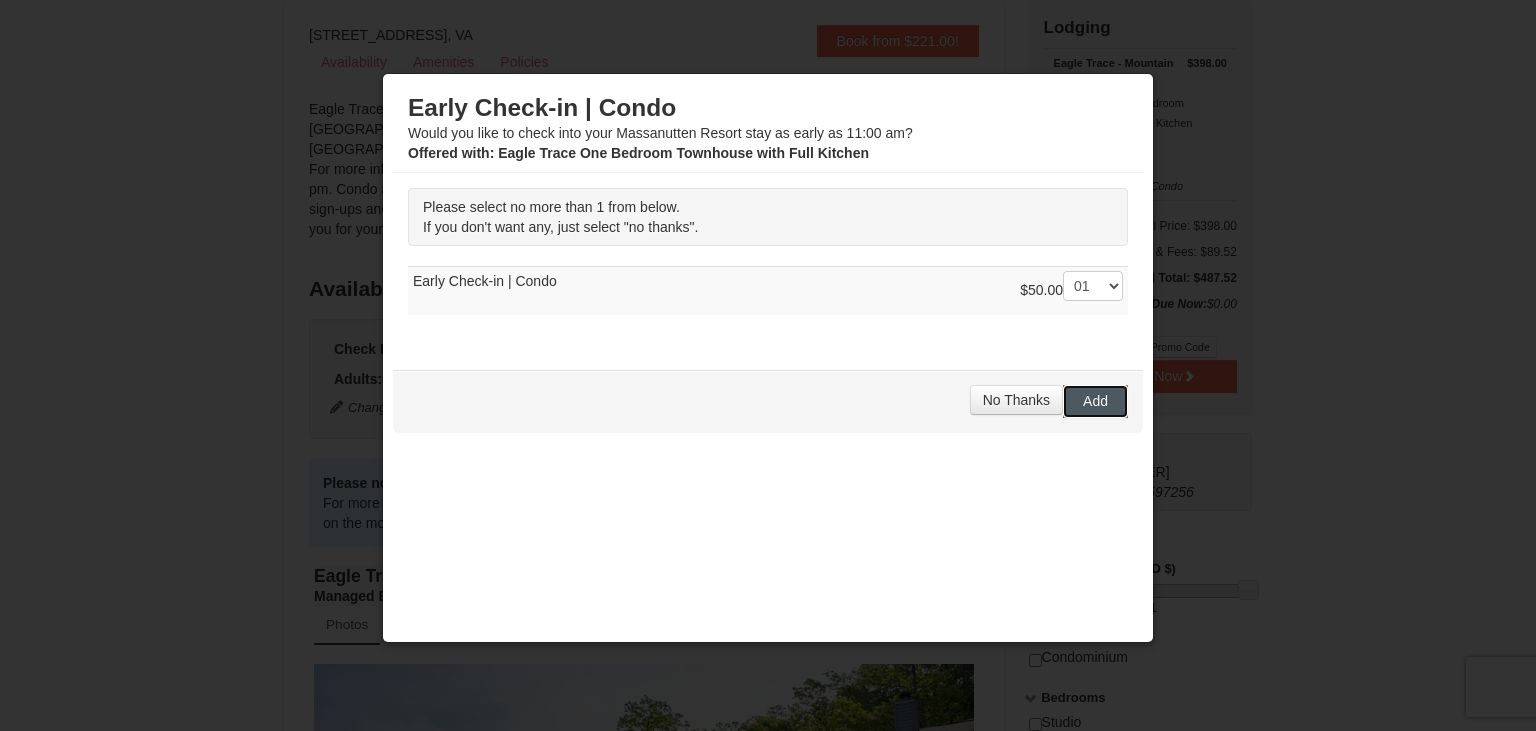 click on "Add" at bounding box center (1095, 401) 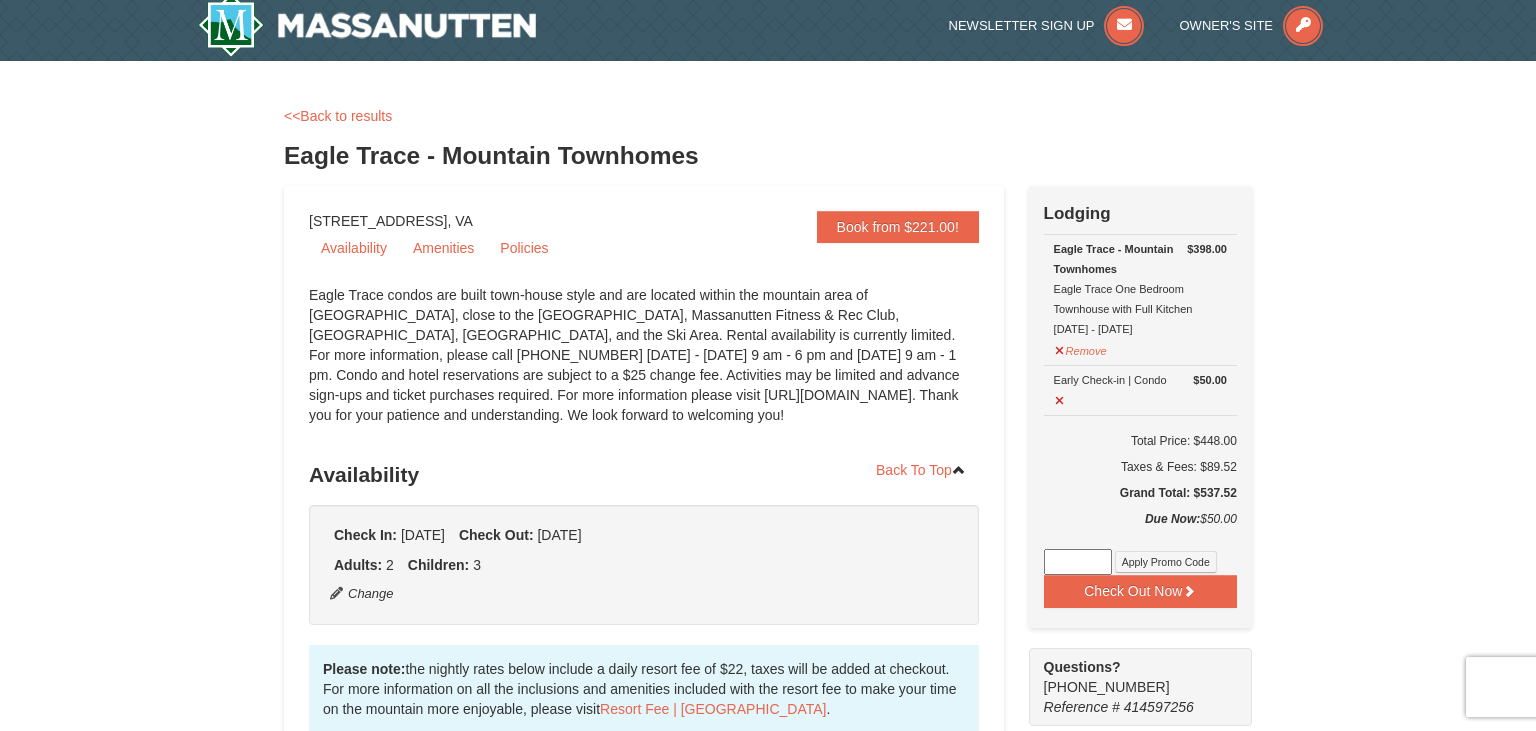 scroll, scrollTop: 0, scrollLeft: 0, axis: both 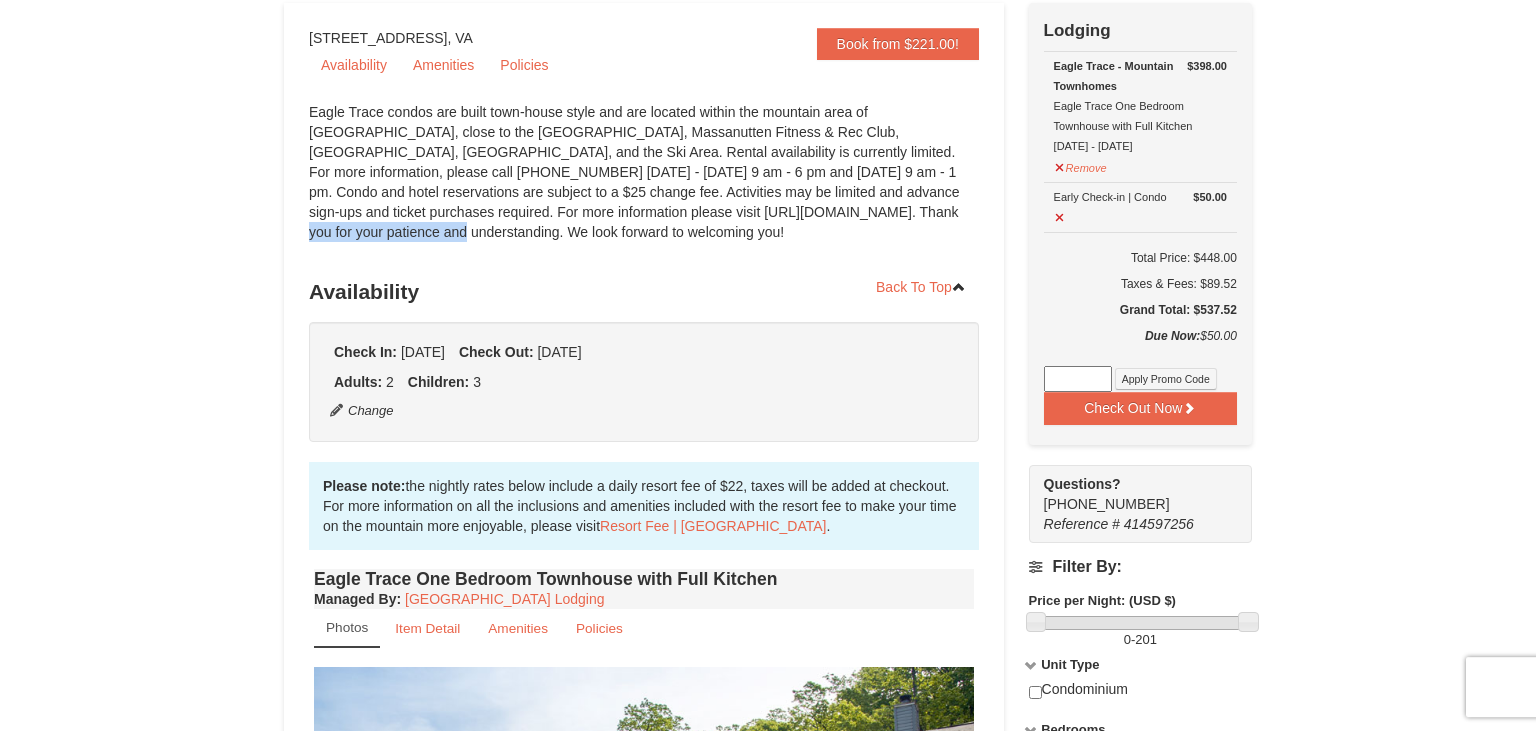 drag, startPoint x: 517, startPoint y: 209, endPoint x: 687, endPoint y: 217, distance: 170.18813 